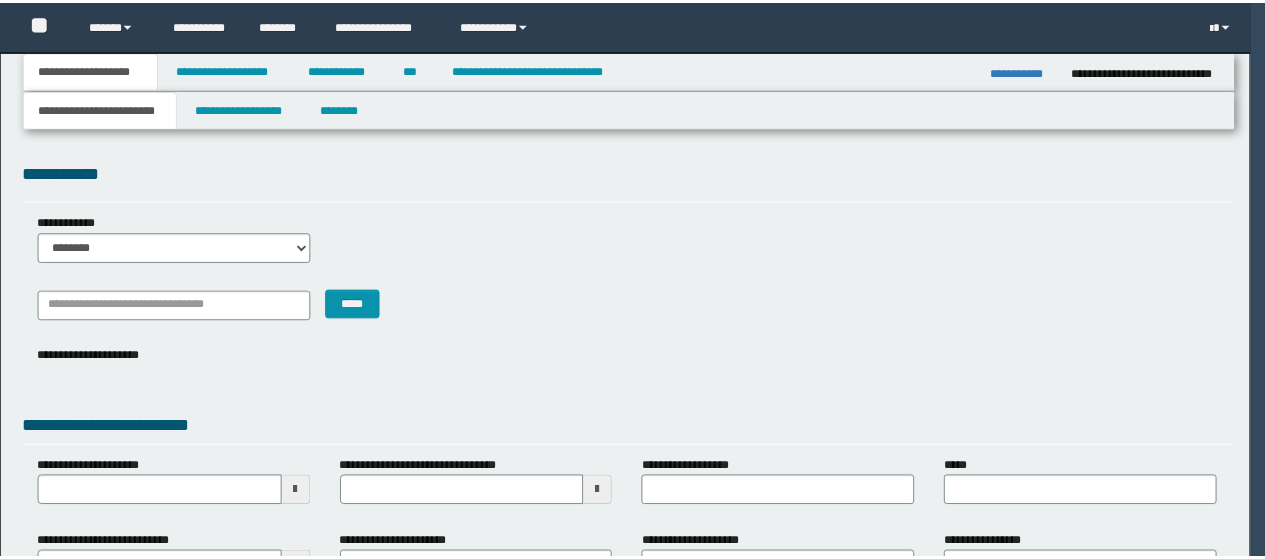 scroll, scrollTop: 0, scrollLeft: 0, axis: both 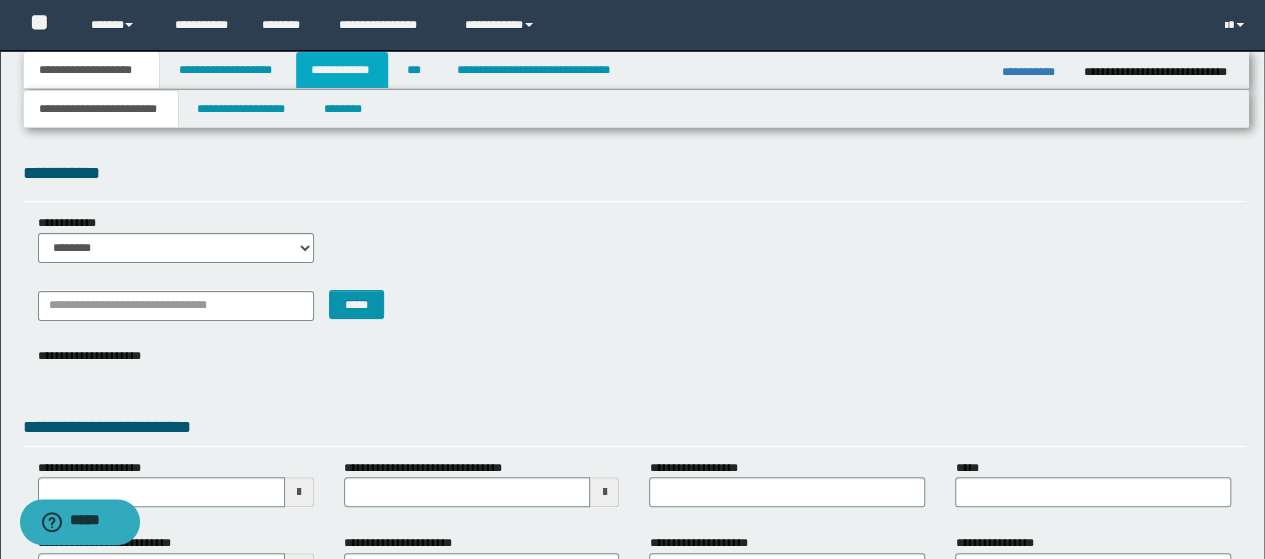 click on "**********" at bounding box center (342, 70) 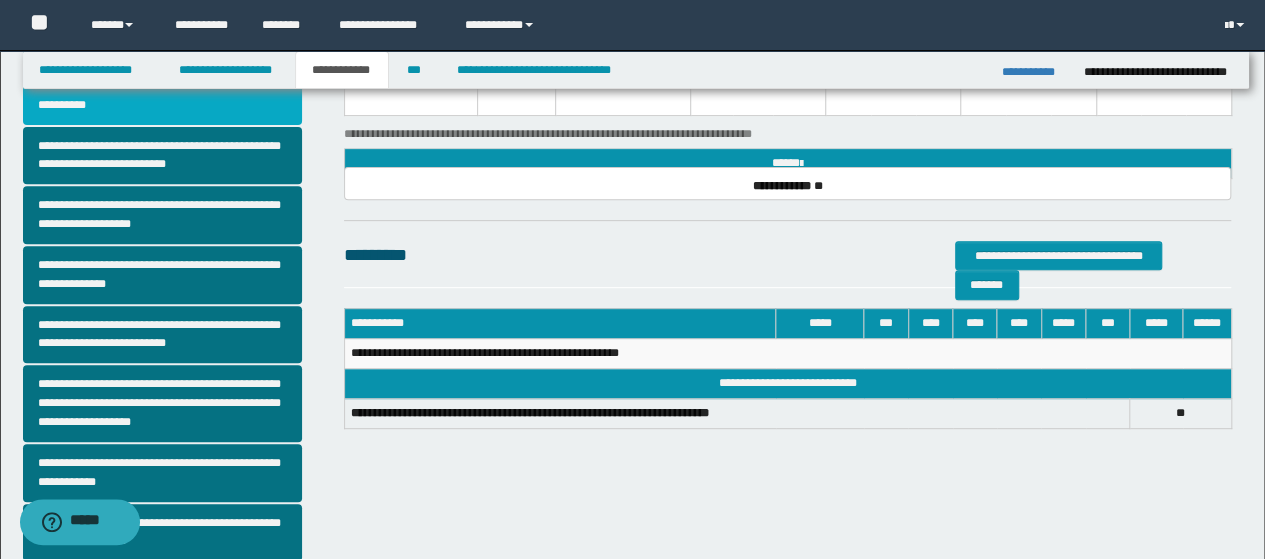 scroll, scrollTop: 589, scrollLeft: 0, axis: vertical 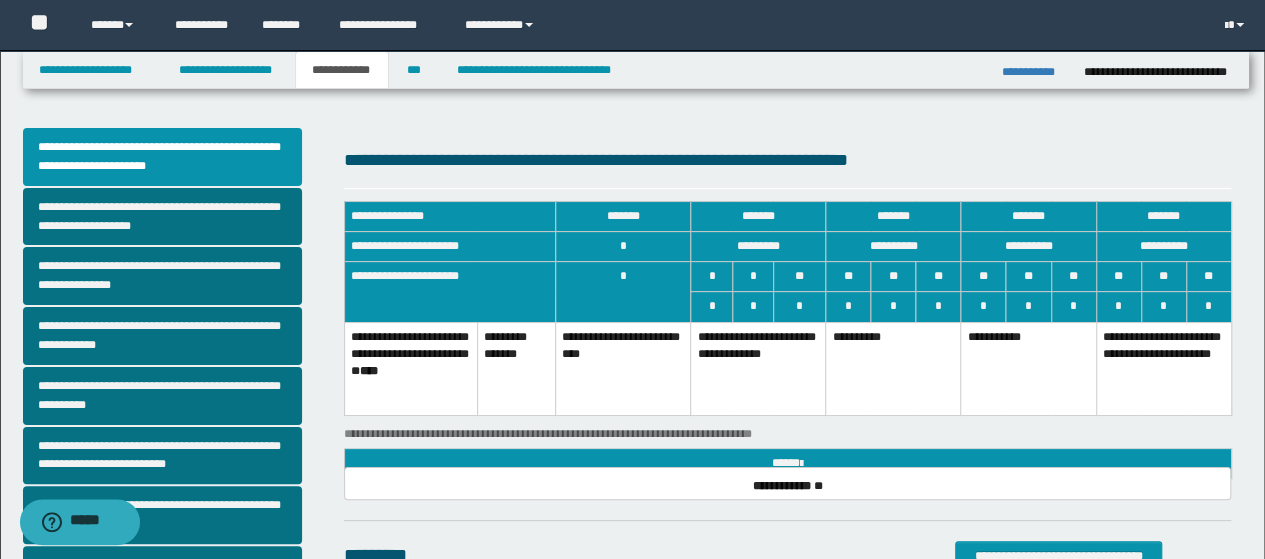 click on "**********" at bounding box center (788, 437) 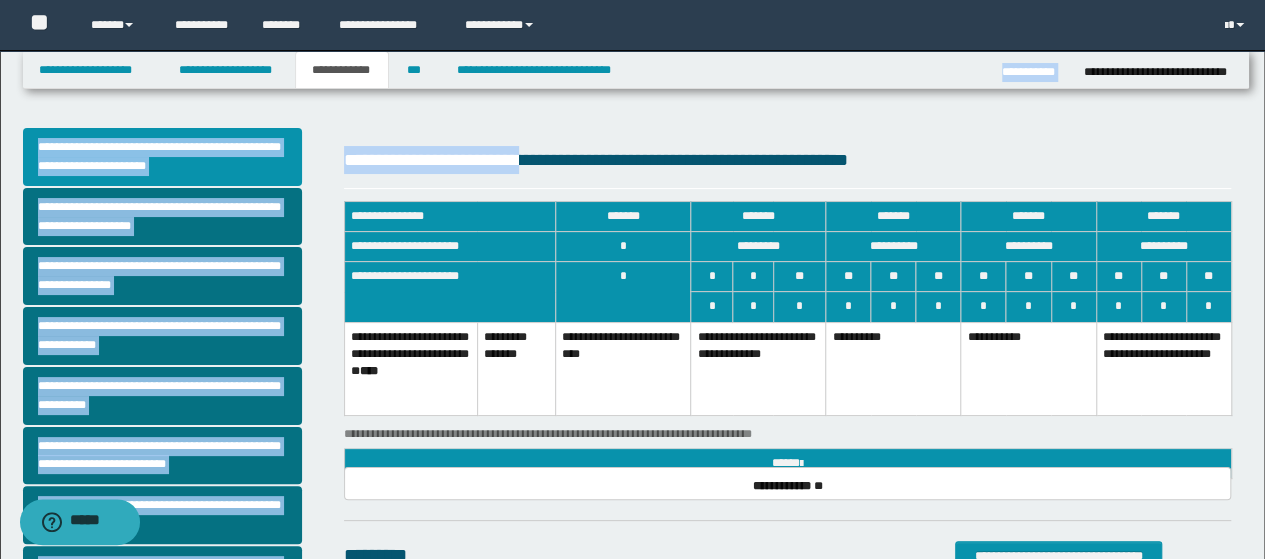 drag, startPoint x: 538, startPoint y: 130, endPoint x: 813, endPoint y: 95, distance: 277.21832 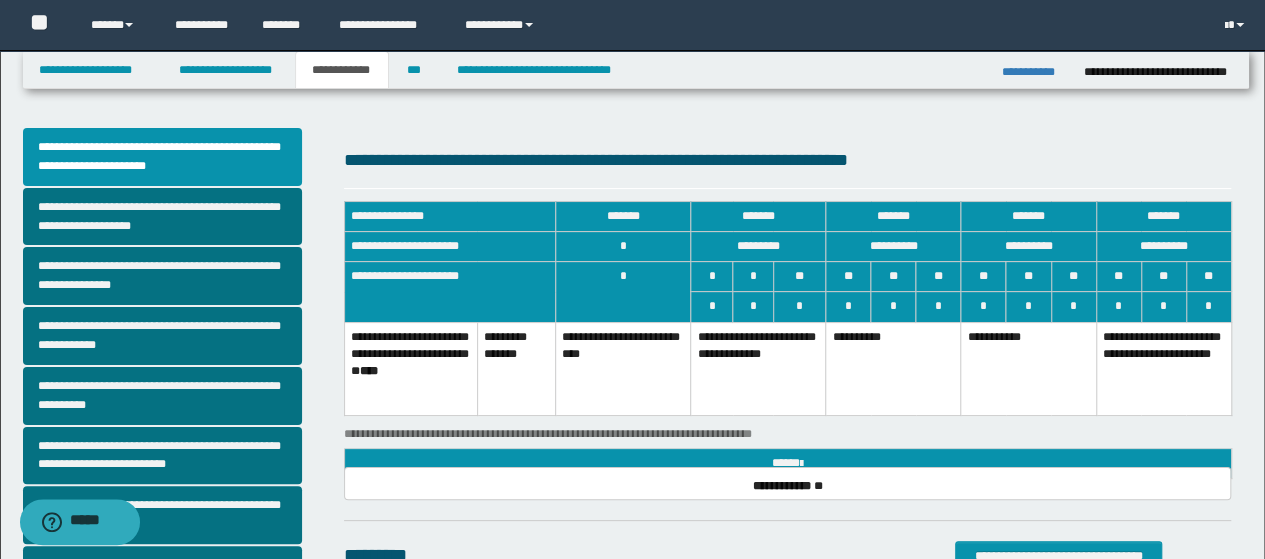 click on "**********" at bounding box center [788, 160] 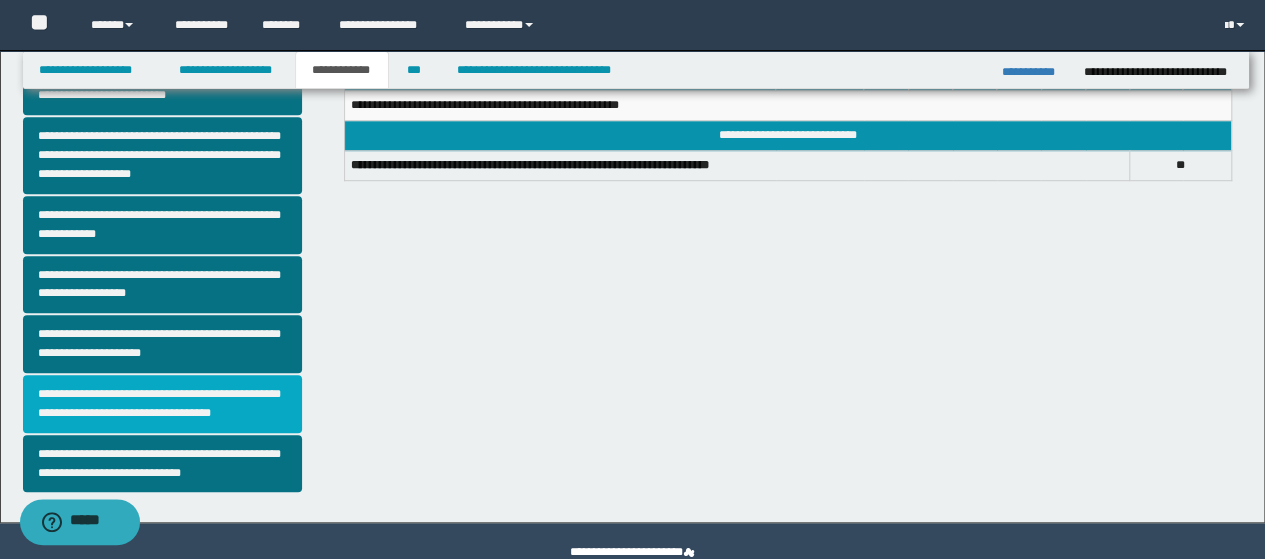 scroll, scrollTop: 589, scrollLeft: 0, axis: vertical 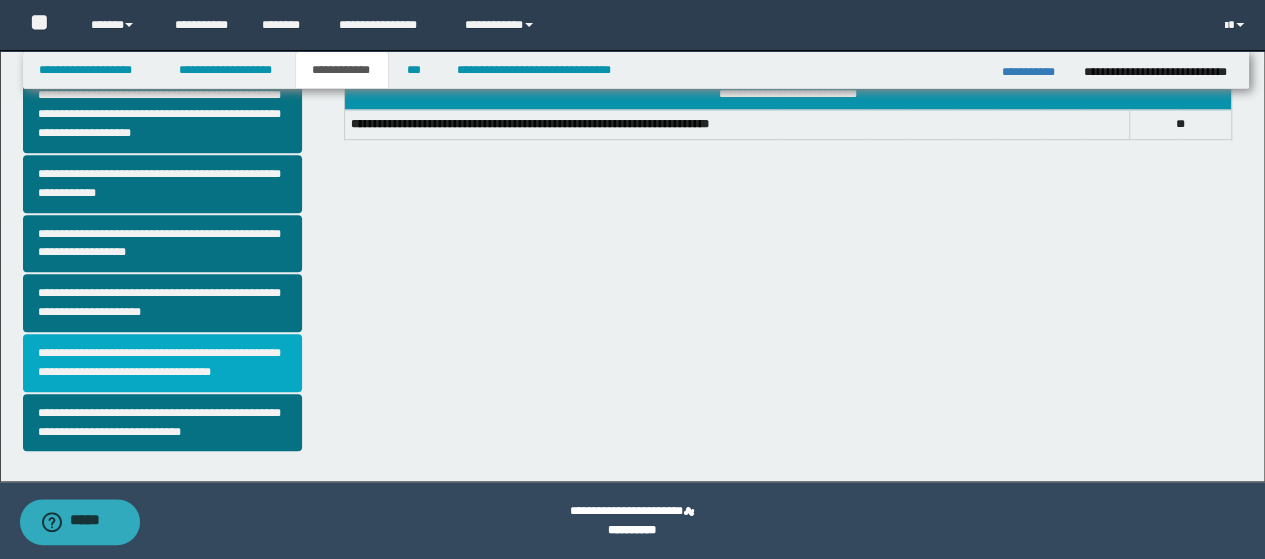 click on "**********" at bounding box center (162, 363) 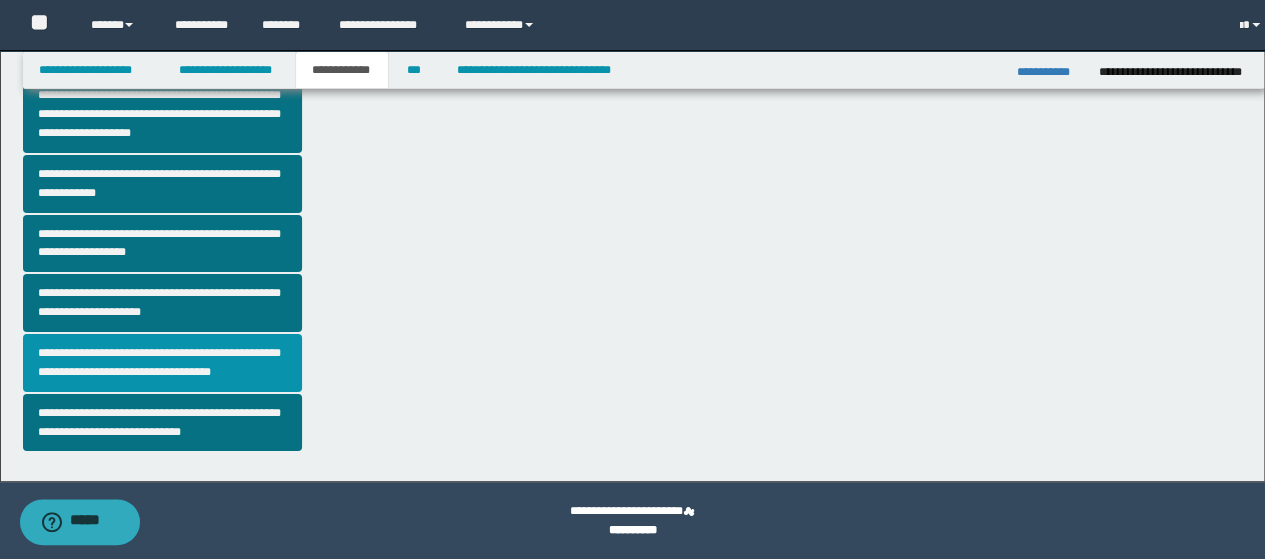 scroll, scrollTop: 0, scrollLeft: 0, axis: both 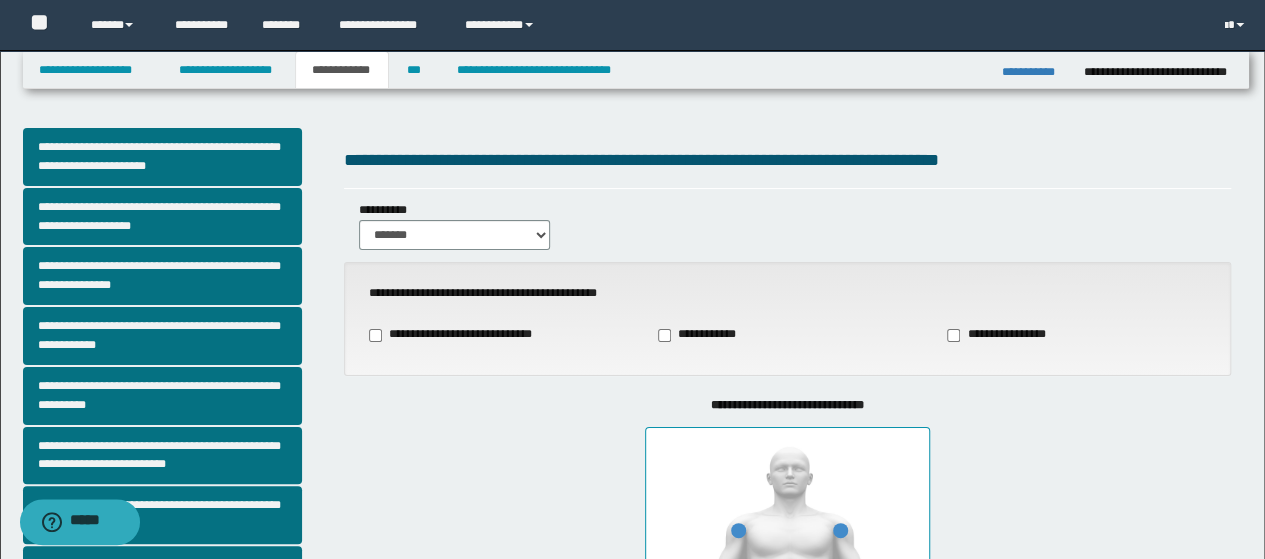 click on "**********" at bounding box center (459, 335) 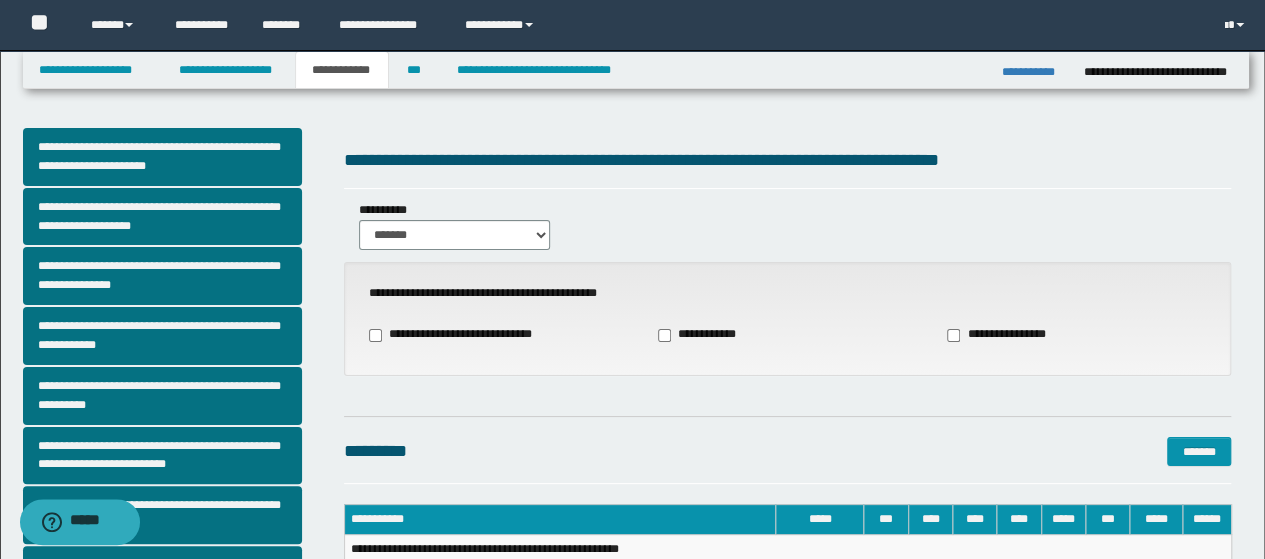 click on "**********" at bounding box center [1000, 335] 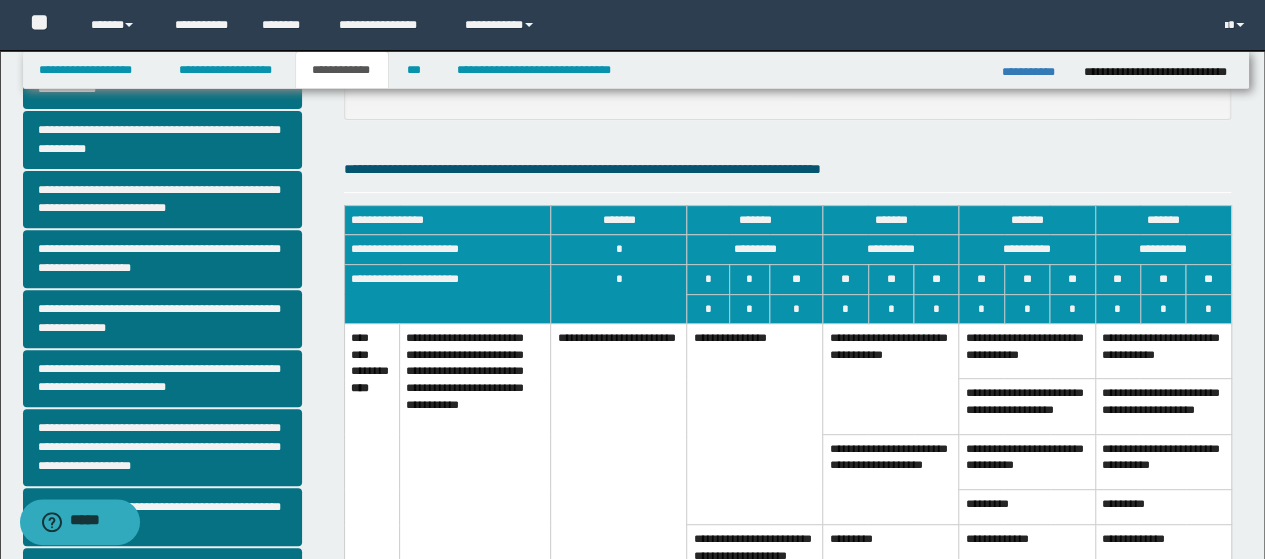 scroll, scrollTop: 300, scrollLeft: 0, axis: vertical 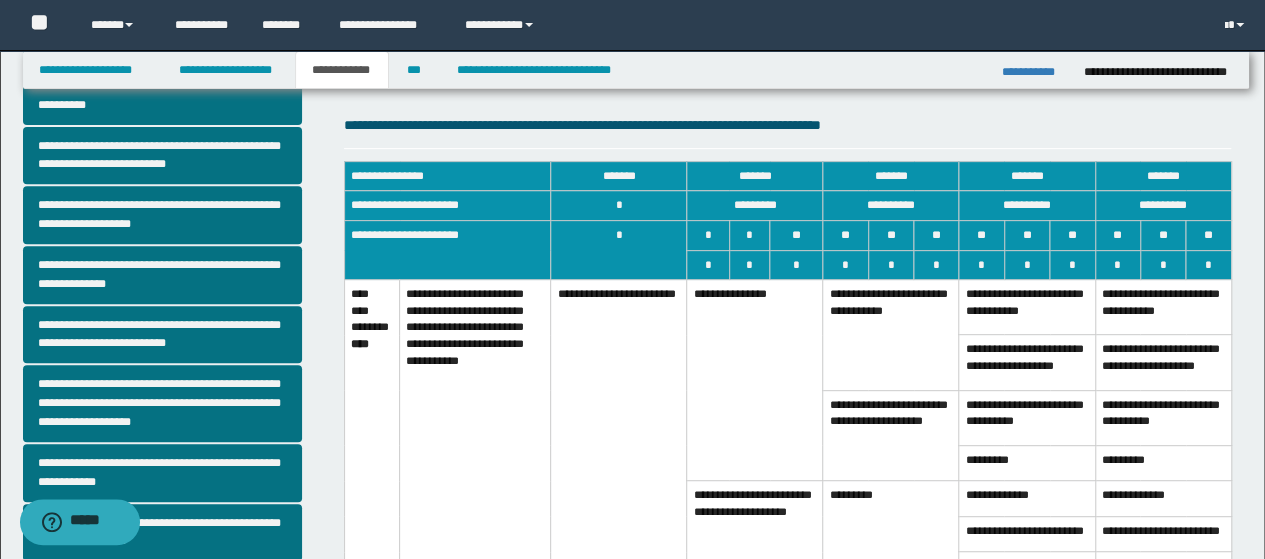 click on "**********" at bounding box center [1027, 307] 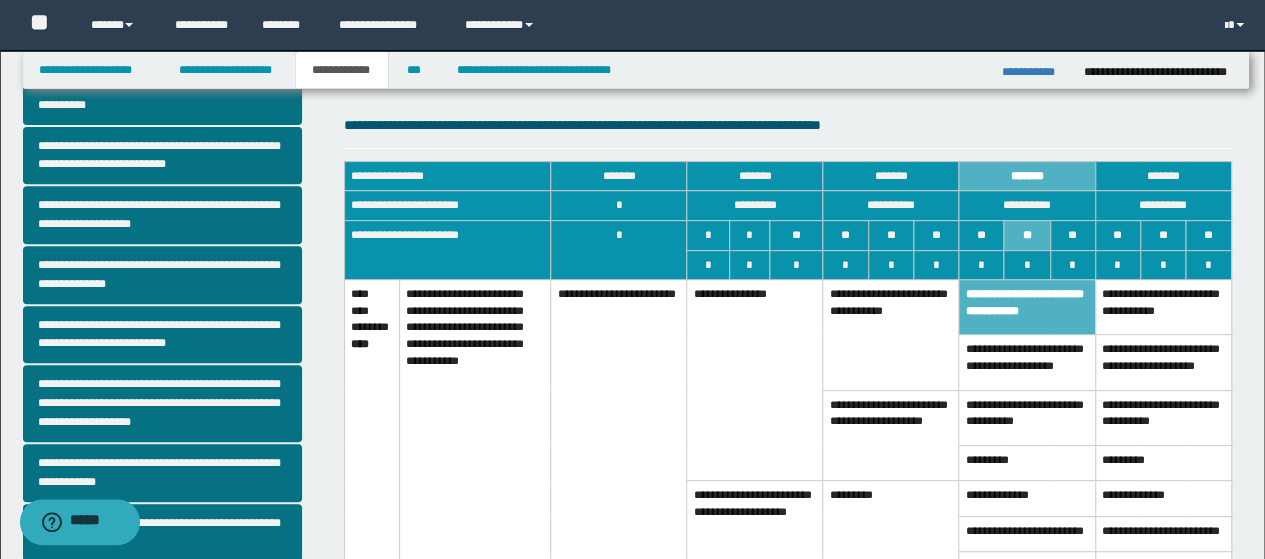 click on "**********" at bounding box center (1027, 362) 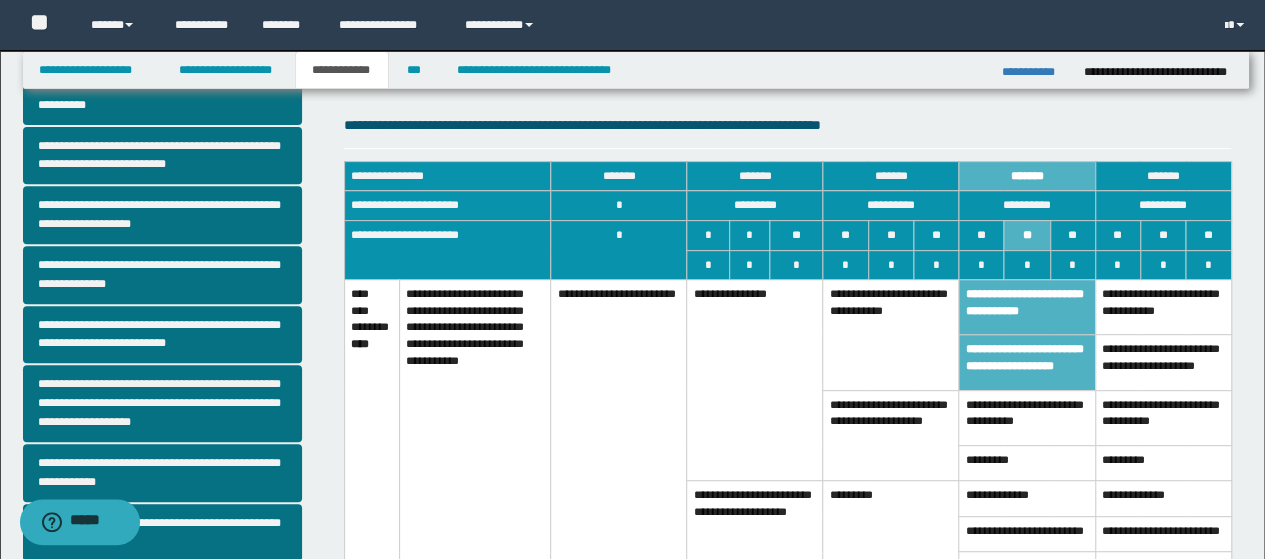 click on "**********" at bounding box center [1027, 417] 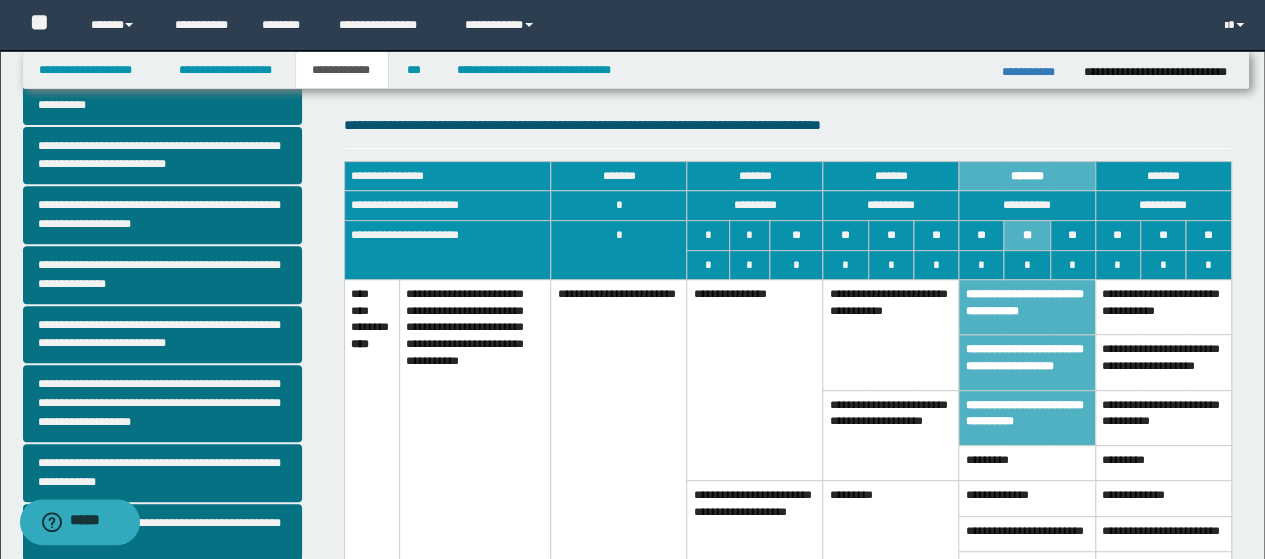 click on "*********" at bounding box center [1027, 462] 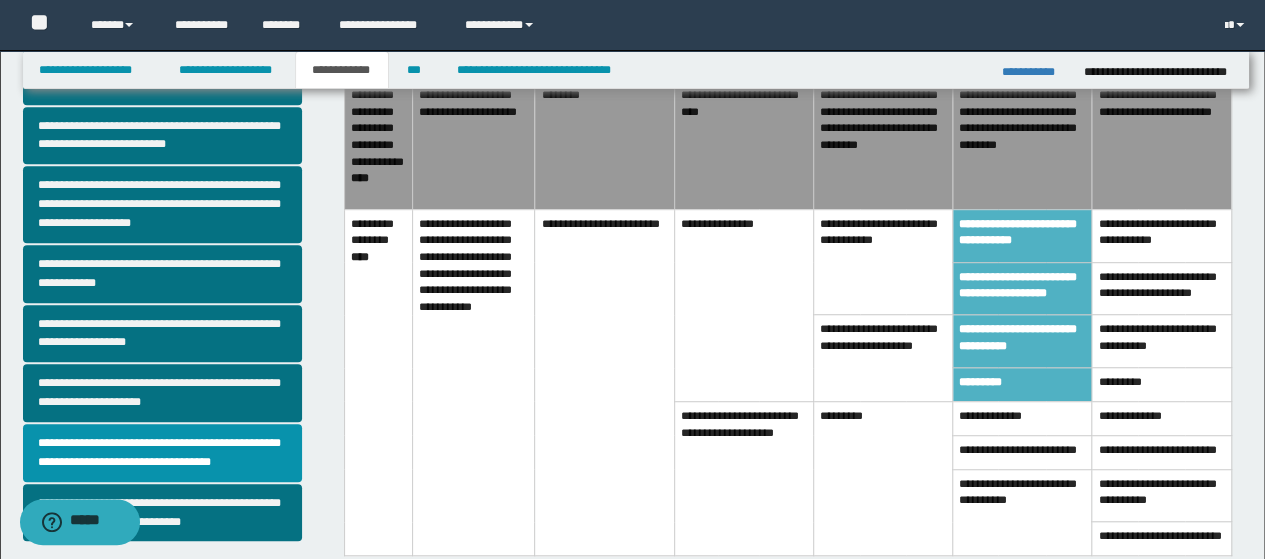 scroll, scrollTop: 500, scrollLeft: 0, axis: vertical 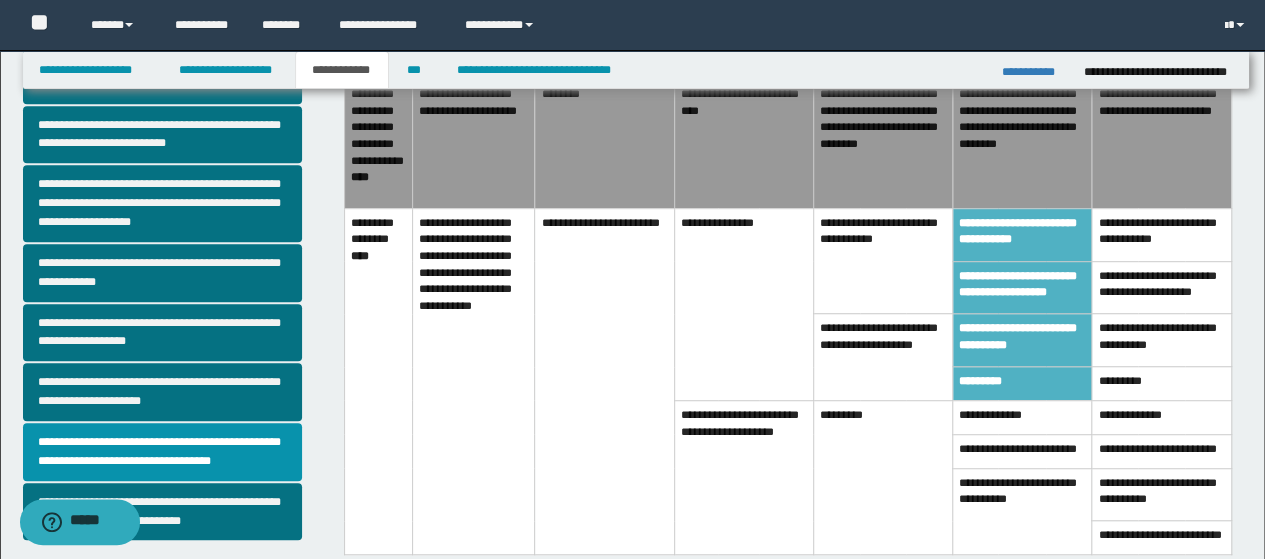 click on "**********" at bounding box center (1022, 234) 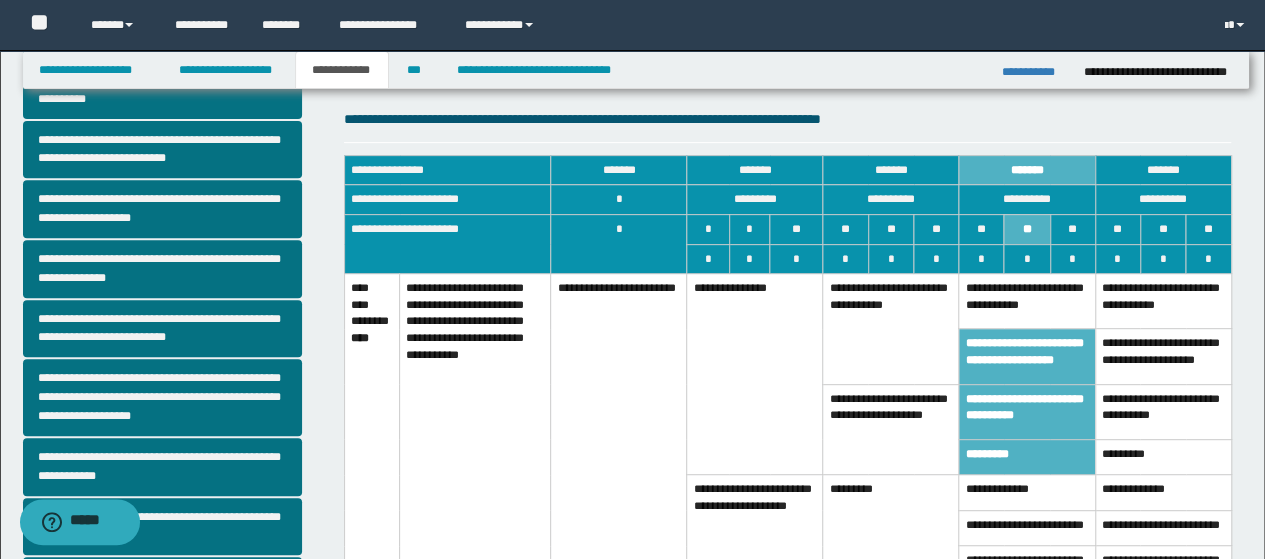 scroll, scrollTop: 300, scrollLeft: 0, axis: vertical 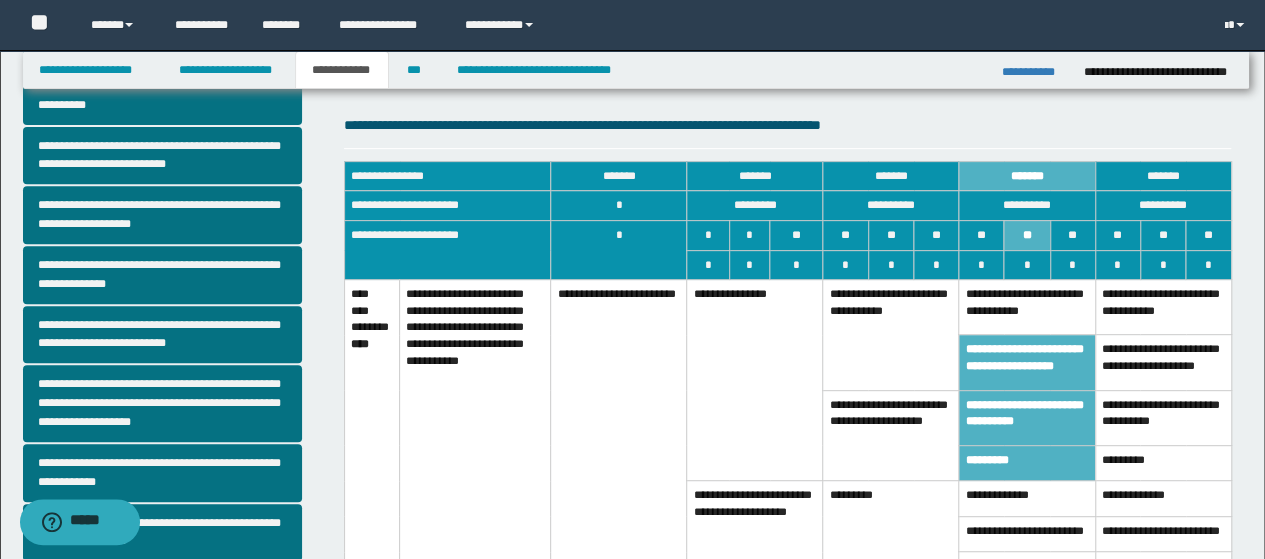 click on "**********" at bounding box center [1027, 307] 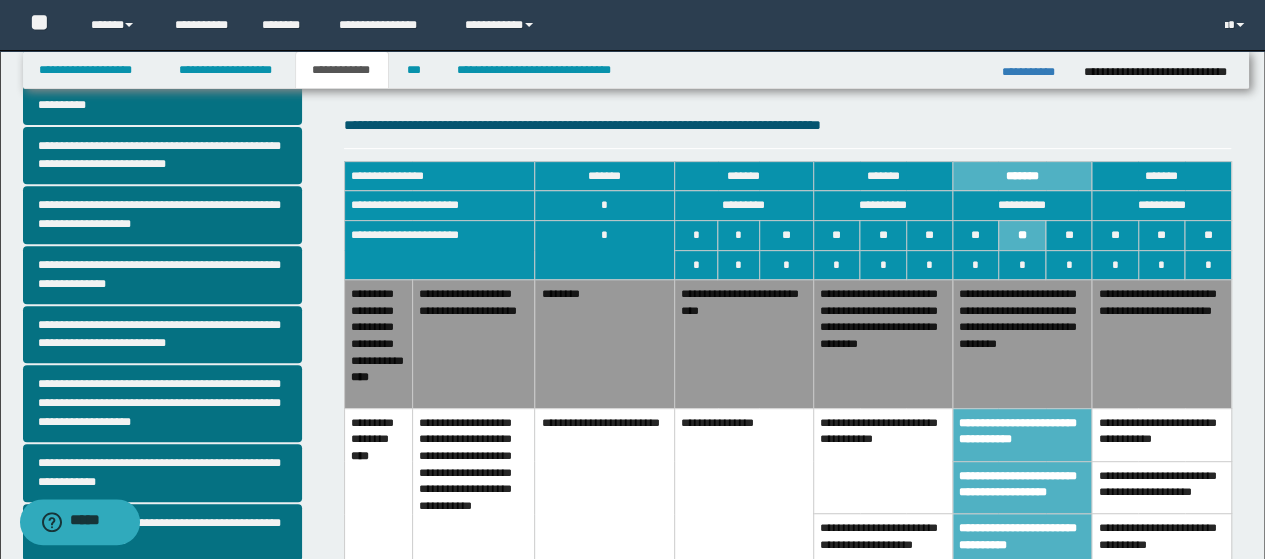 click on "**********" at bounding box center (882, 344) 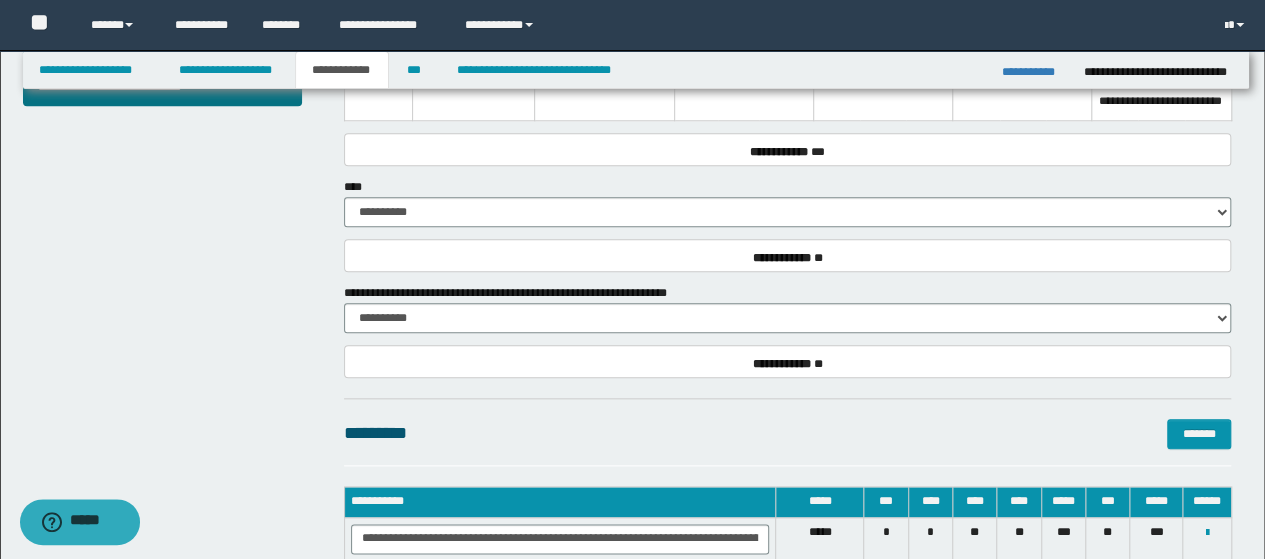 scroll, scrollTop: 721, scrollLeft: 0, axis: vertical 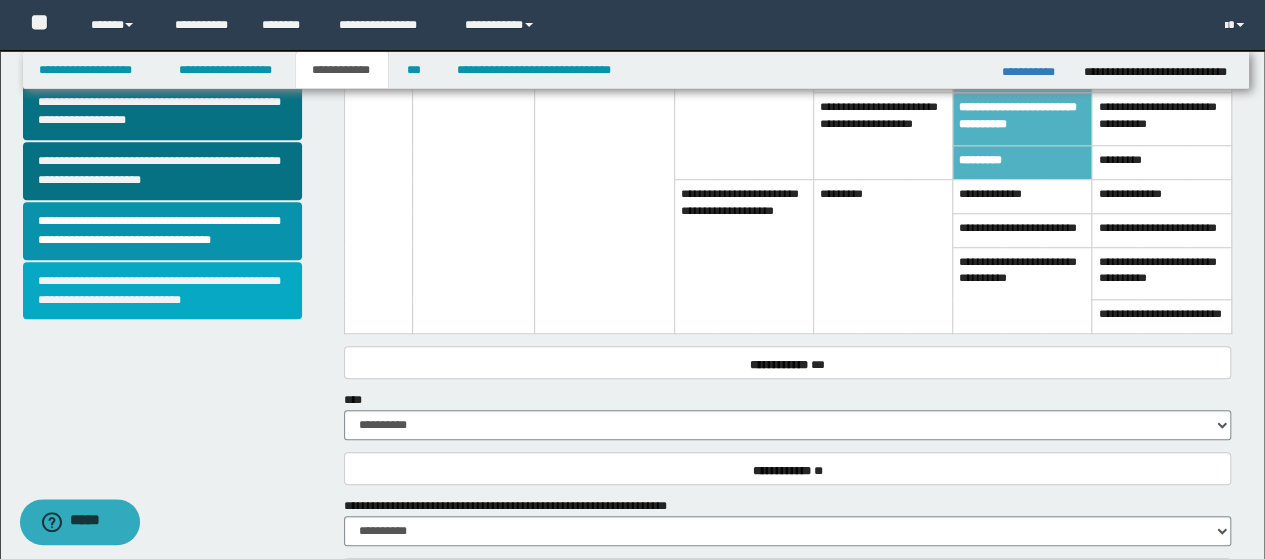 click on "**********" at bounding box center [162, 291] 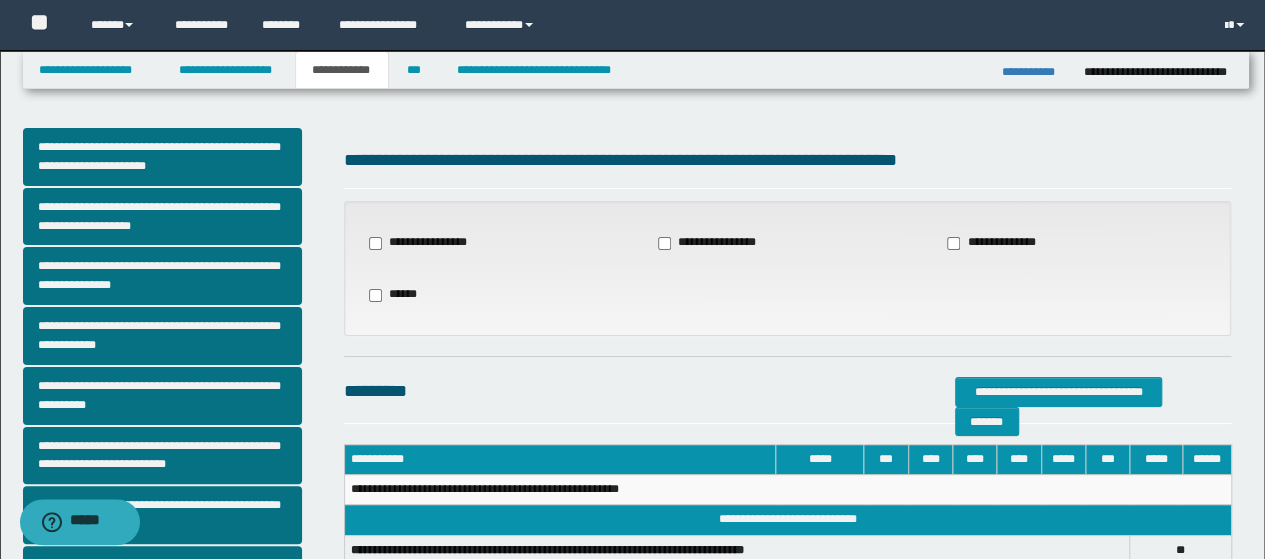 click on "**********" at bounding box center [1001, 243] 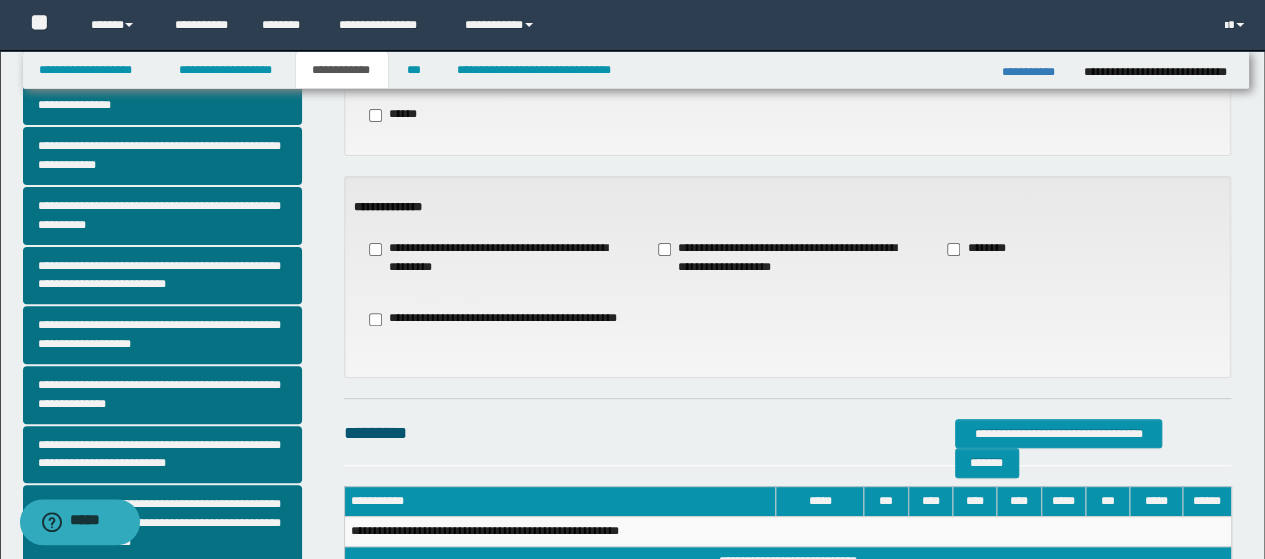 scroll, scrollTop: 300, scrollLeft: 0, axis: vertical 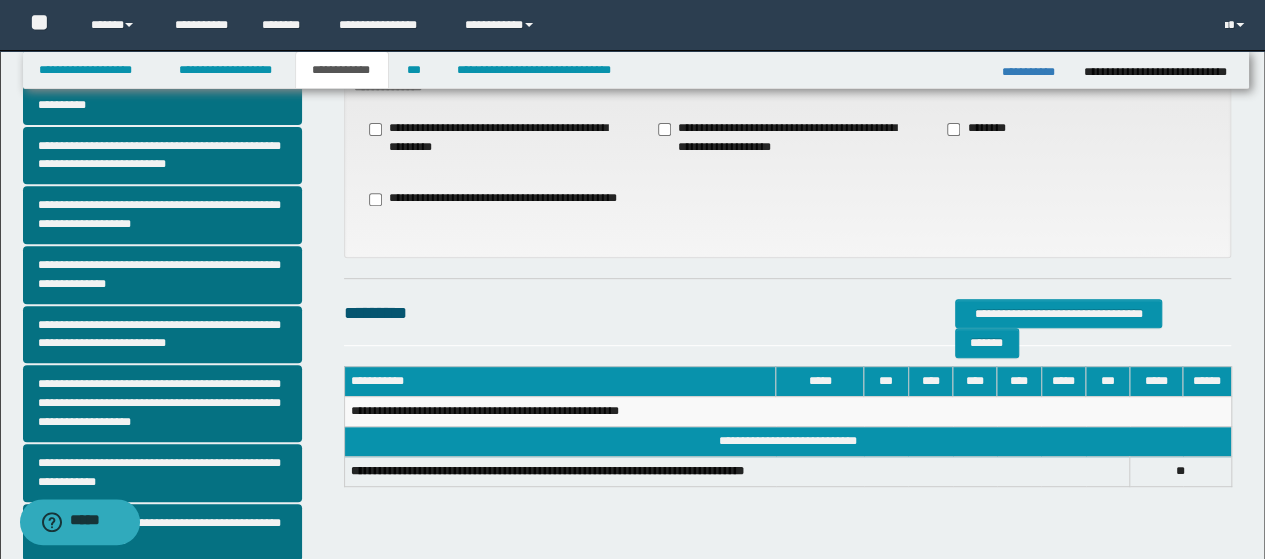 click on "**********" at bounding box center [787, 138] 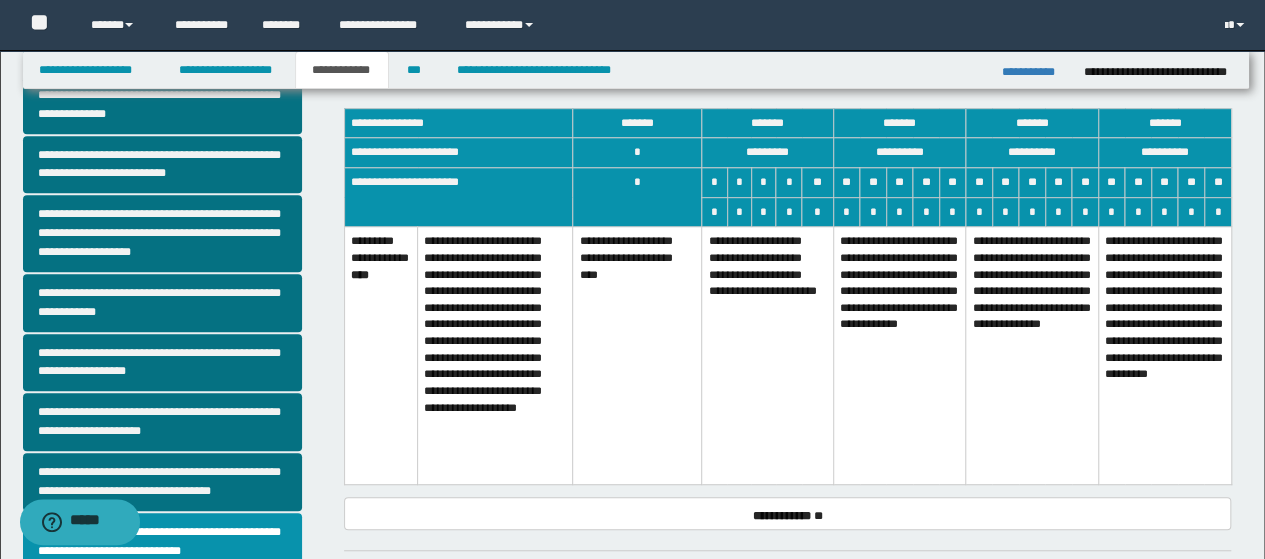 scroll, scrollTop: 500, scrollLeft: 0, axis: vertical 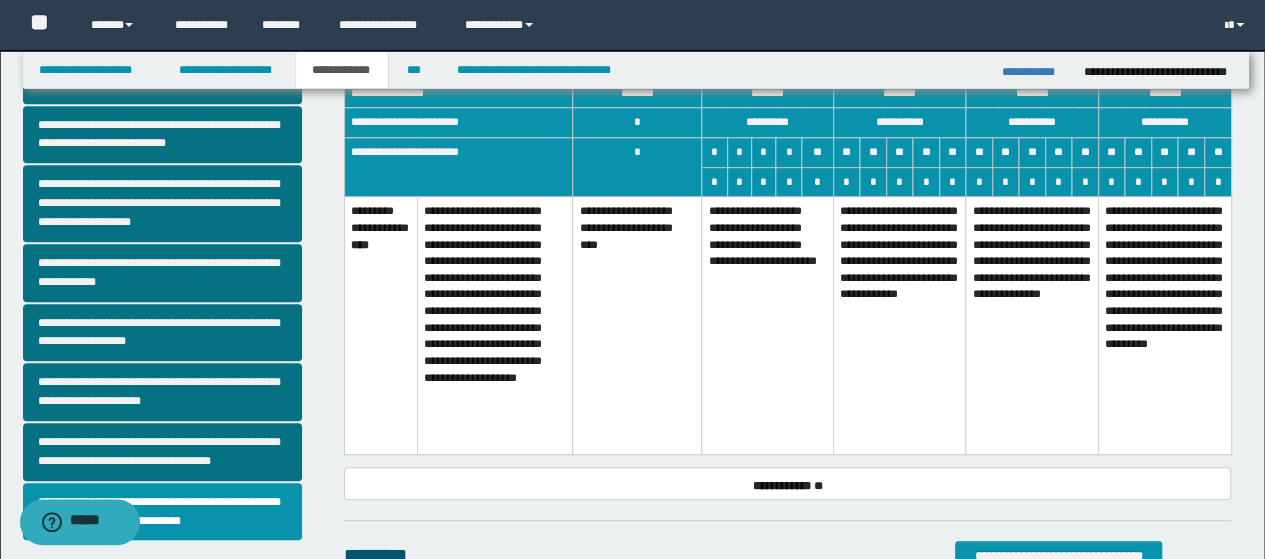 click on "**********" at bounding box center [899, 325] 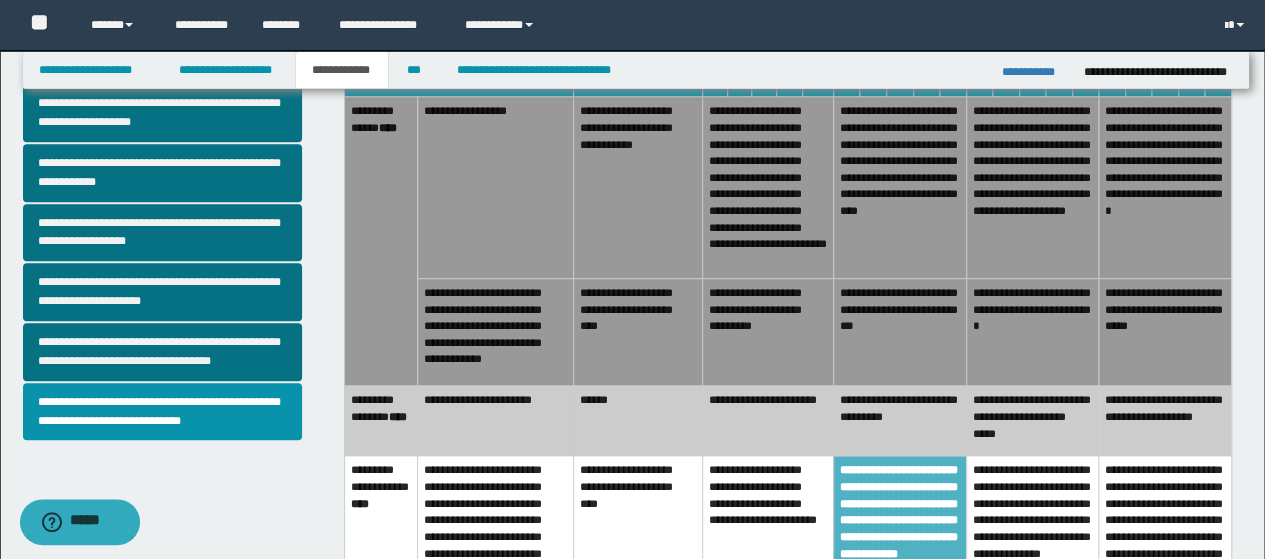 scroll, scrollTop: 500, scrollLeft: 0, axis: vertical 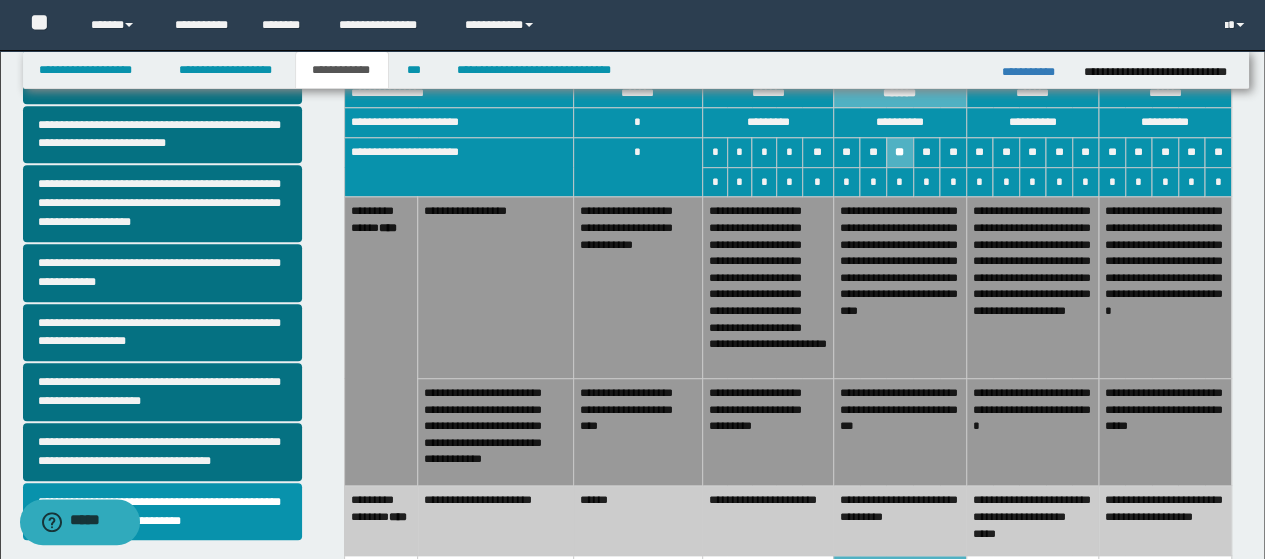 click on "**********" at bounding box center [899, 431] 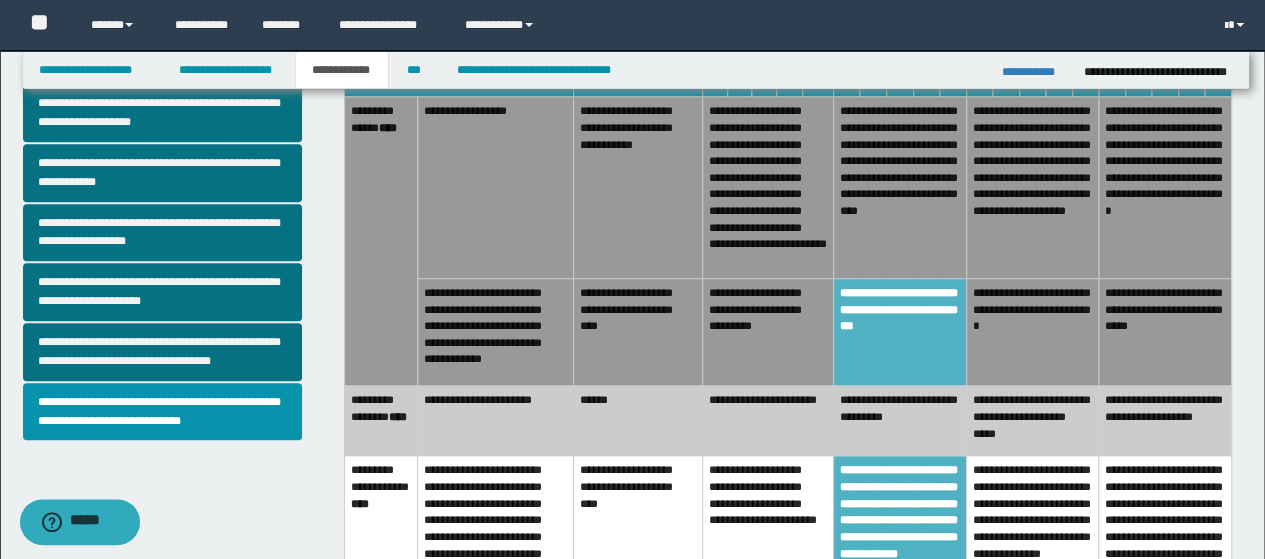 scroll, scrollTop: 500, scrollLeft: 0, axis: vertical 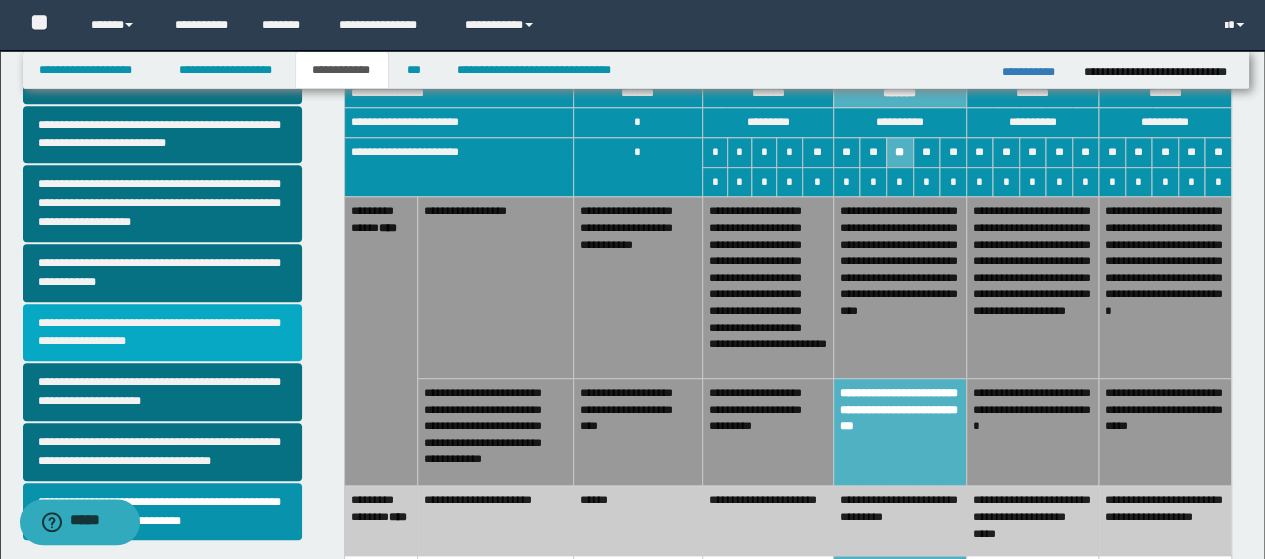 click on "**********" at bounding box center [162, 333] 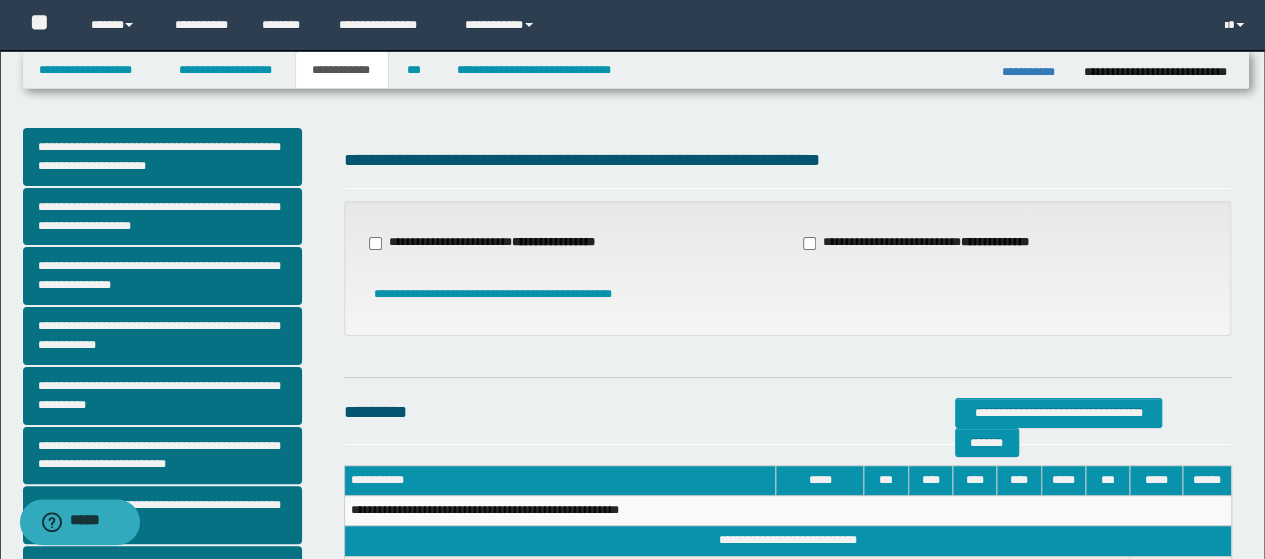click on "**********" at bounding box center [928, 243] 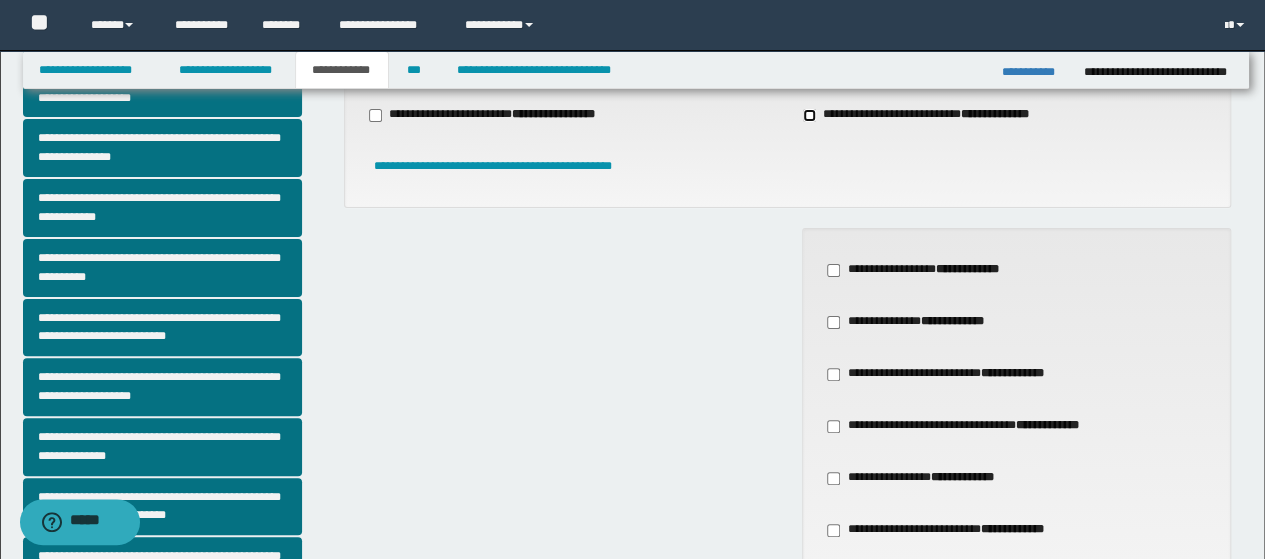 scroll, scrollTop: 200, scrollLeft: 0, axis: vertical 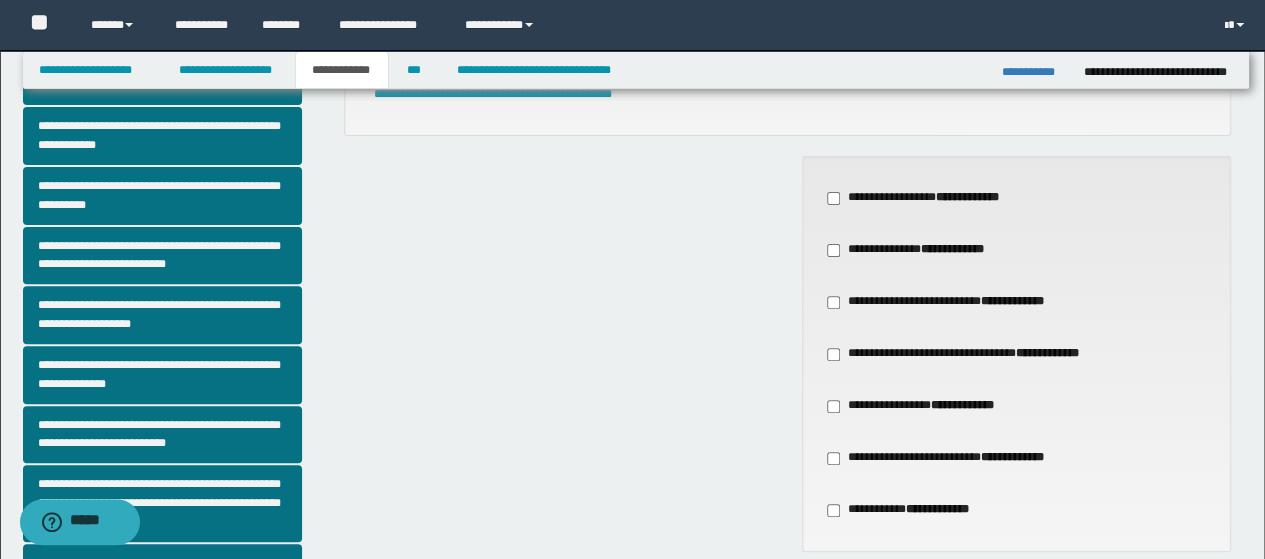 click on "**********" at bounding box center [972, 354] 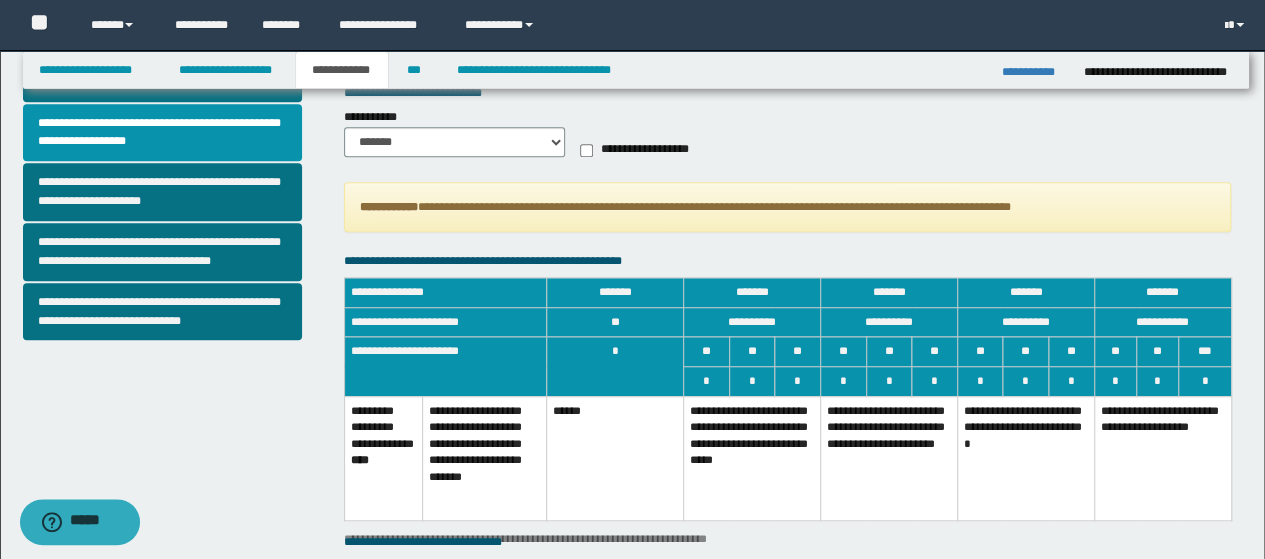 scroll, scrollTop: 800, scrollLeft: 0, axis: vertical 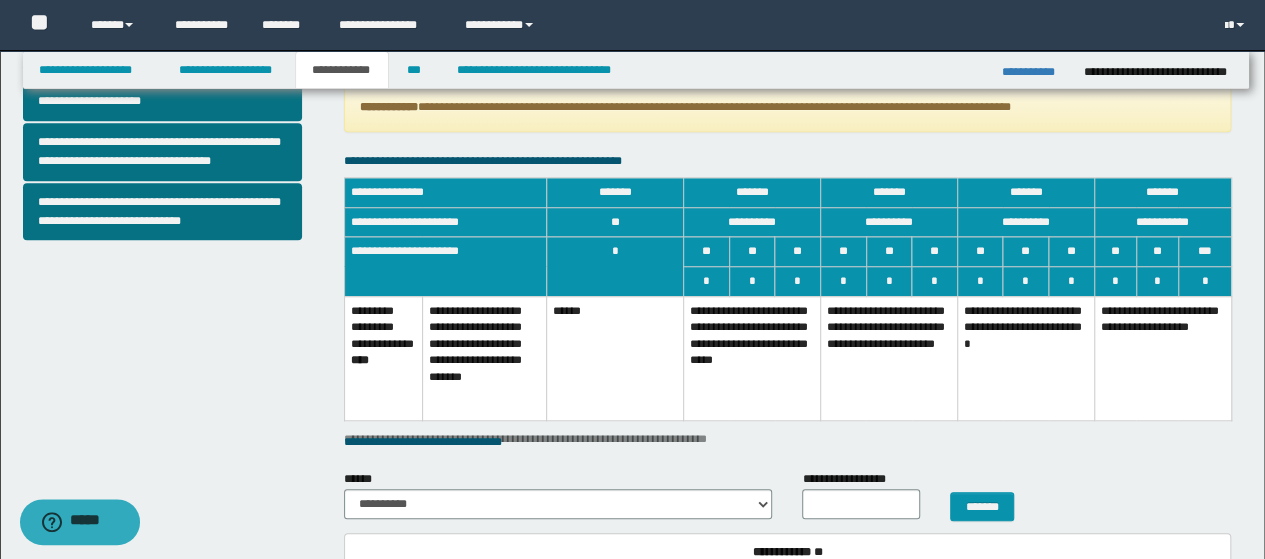 click on "**********" at bounding box center [888, 358] 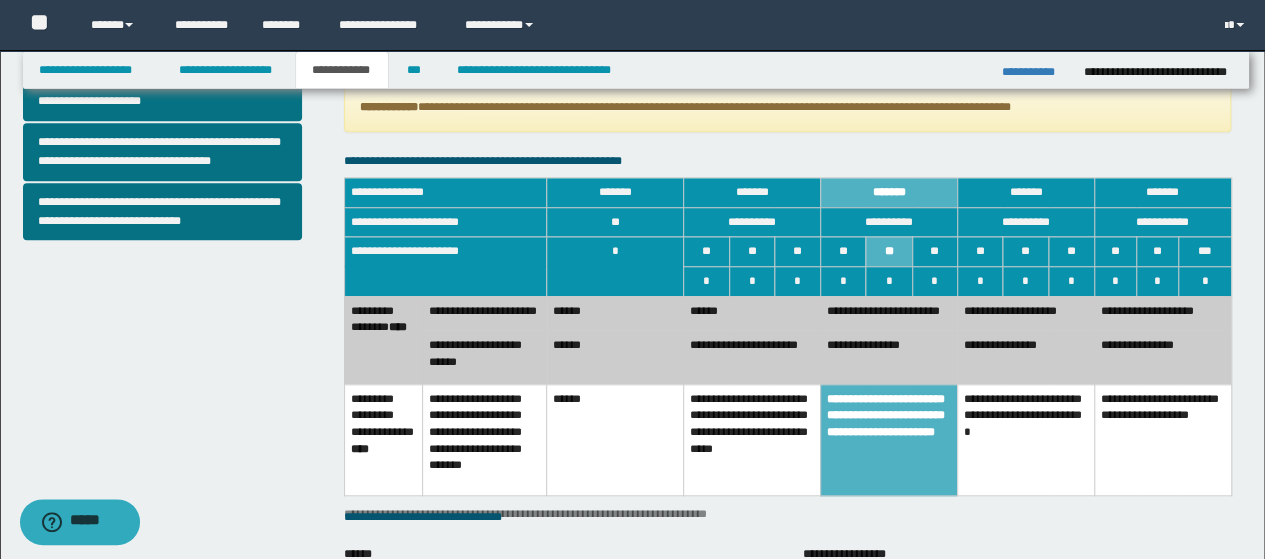 click on "**********" at bounding box center (1025, 313) 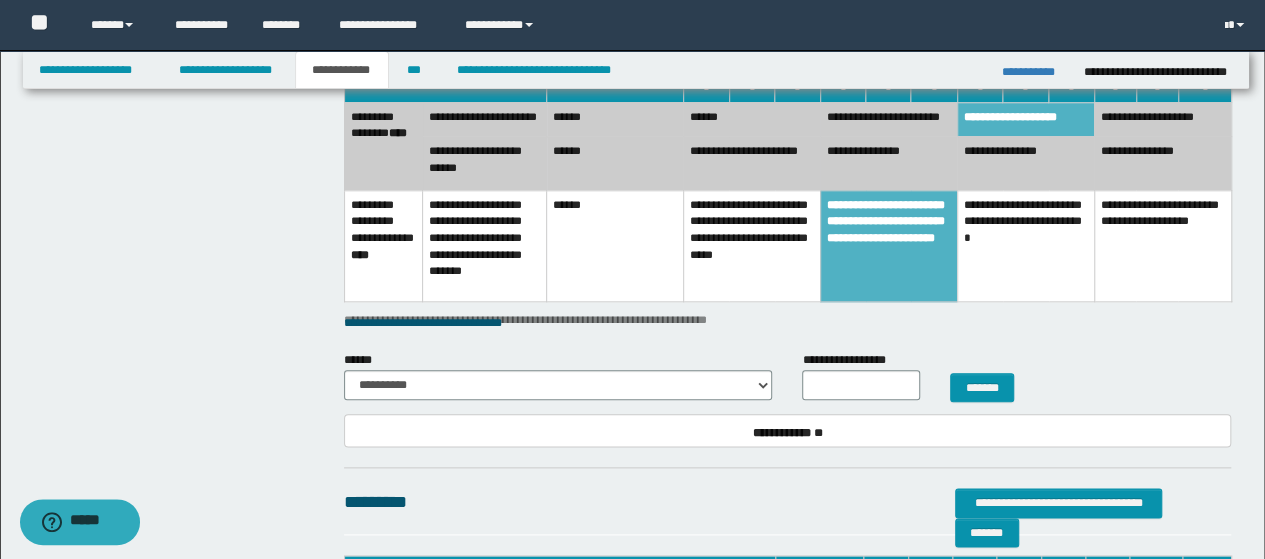 scroll, scrollTop: 1000, scrollLeft: 0, axis: vertical 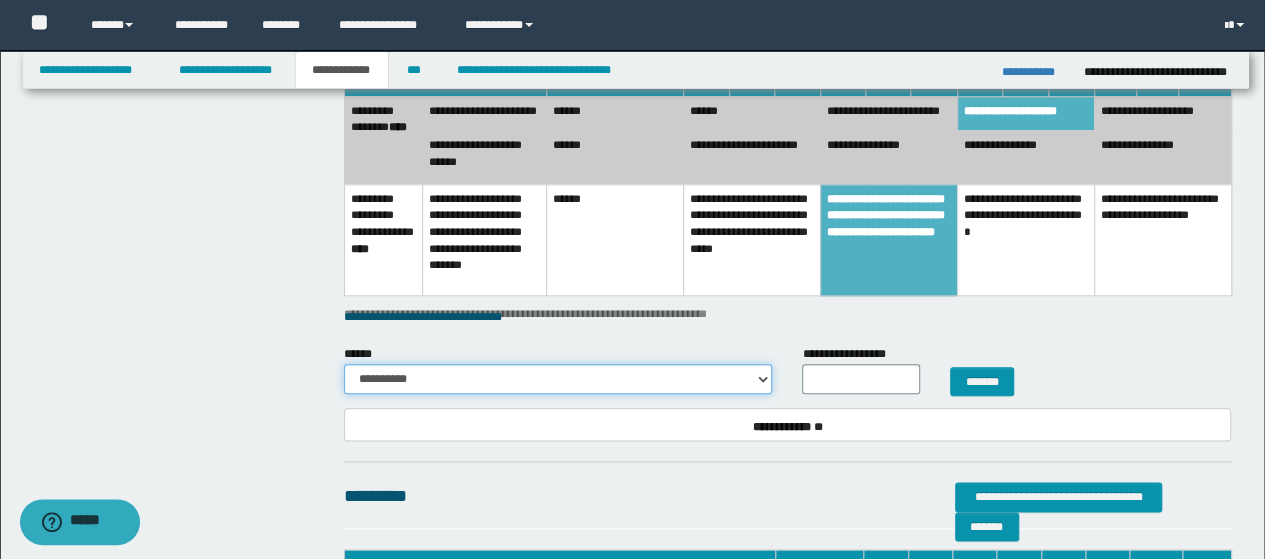 click on "**********" at bounding box center (558, 379) 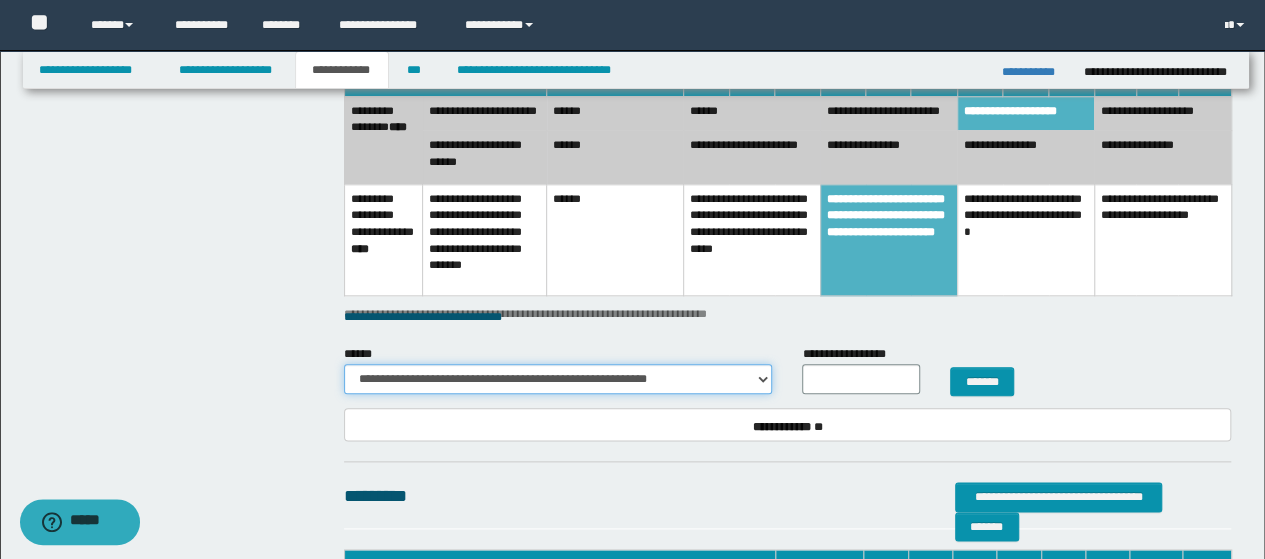 click on "**********" at bounding box center (558, 379) 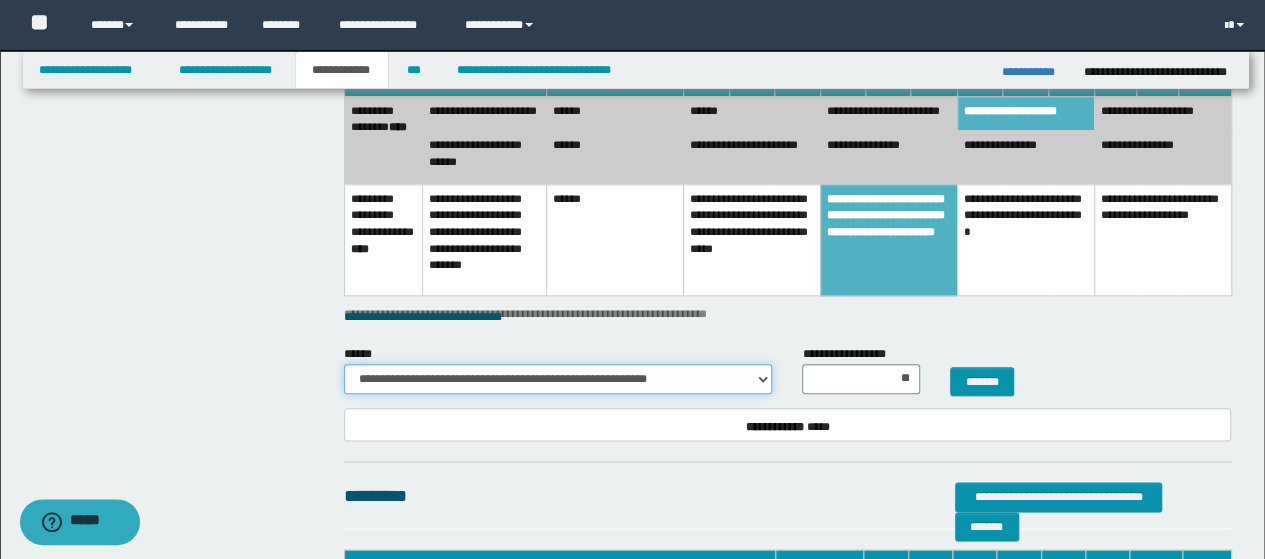 scroll, scrollTop: 1200, scrollLeft: 0, axis: vertical 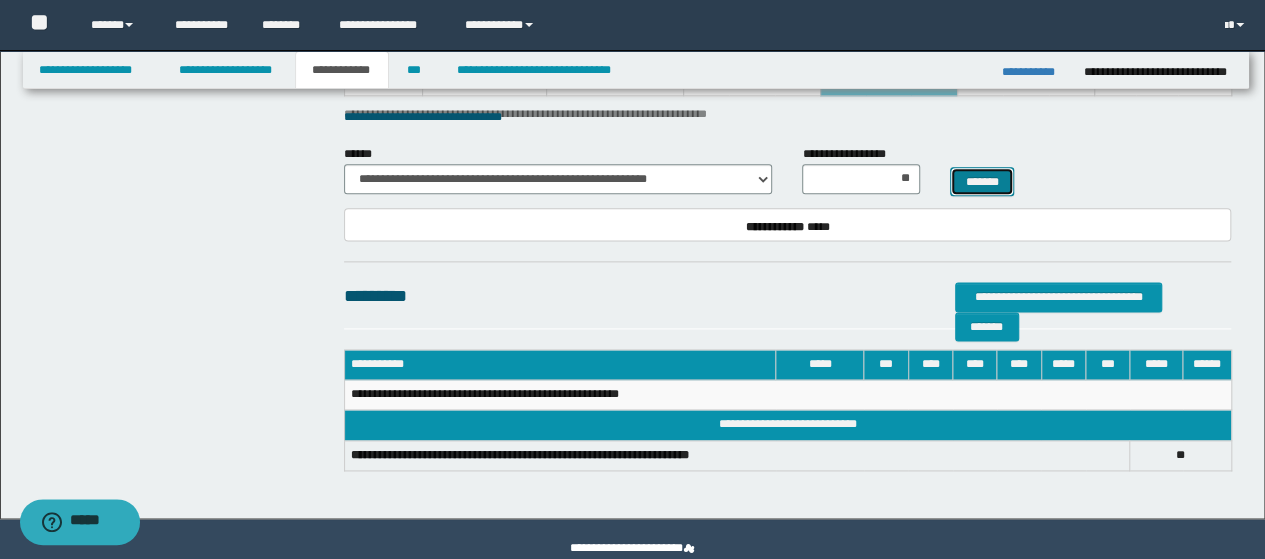 click on "*******" at bounding box center (982, 181) 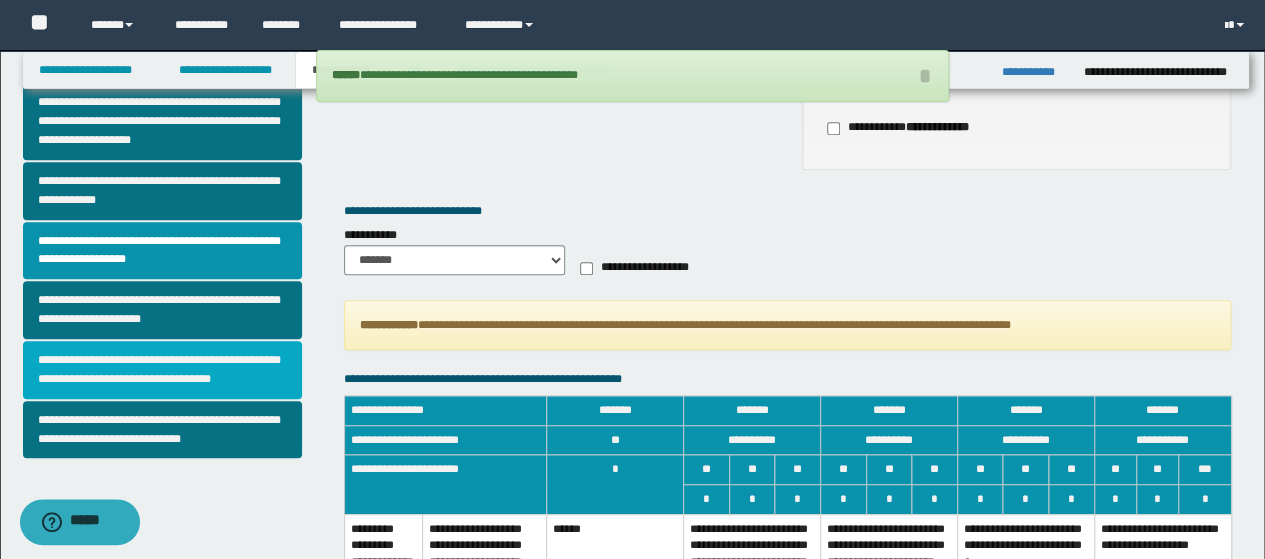 scroll, scrollTop: 524, scrollLeft: 0, axis: vertical 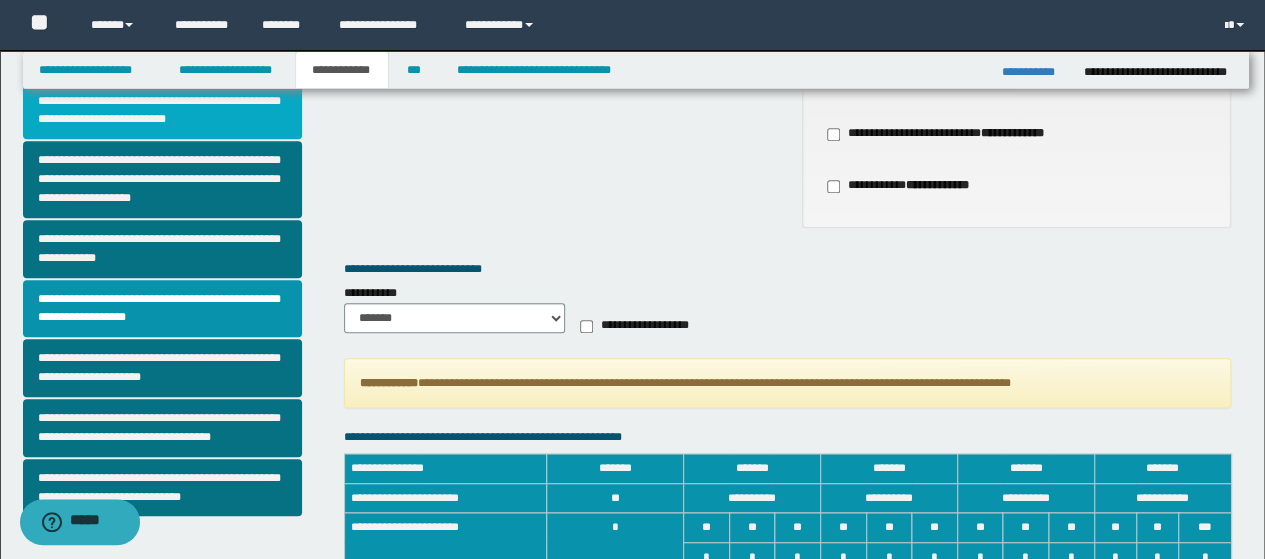 click on "**********" at bounding box center [162, 111] 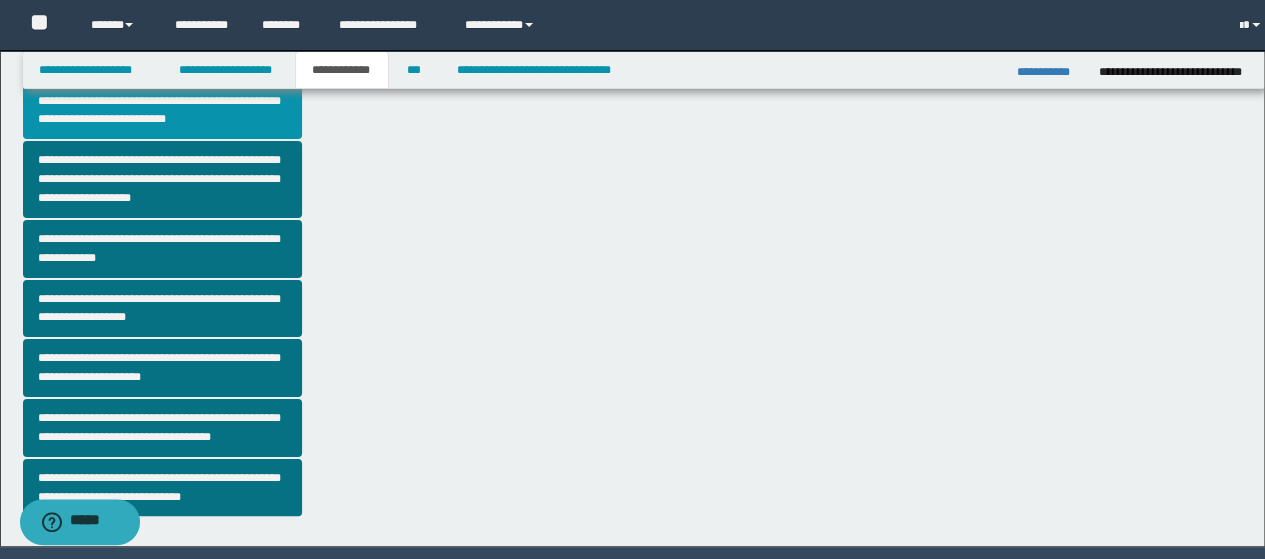 scroll, scrollTop: 0, scrollLeft: 0, axis: both 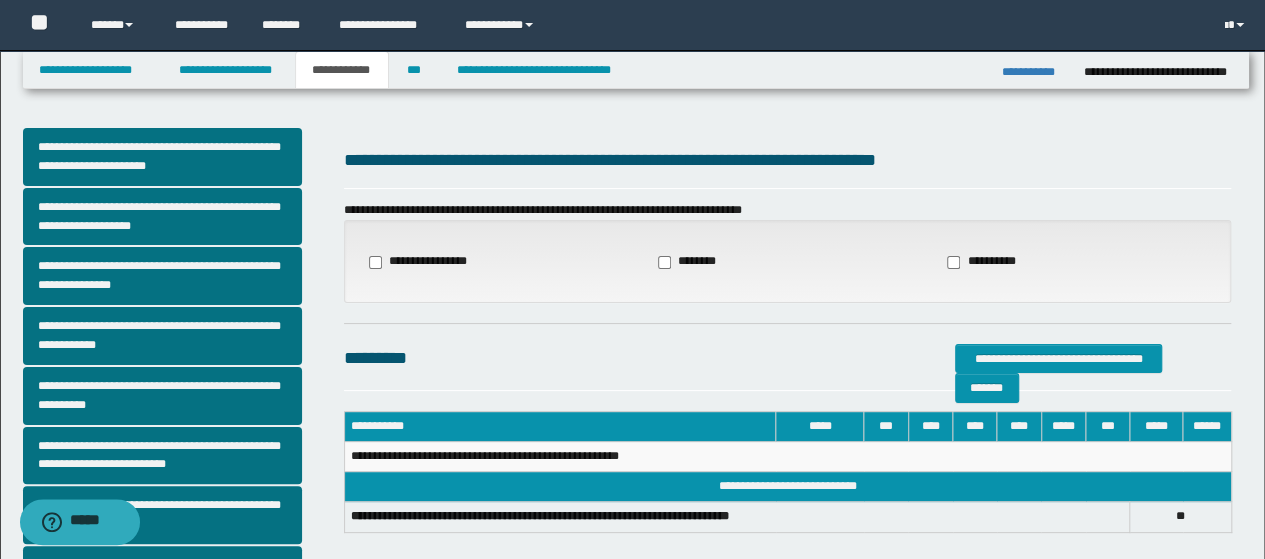 click on "**********" at bounding box center (983, 262) 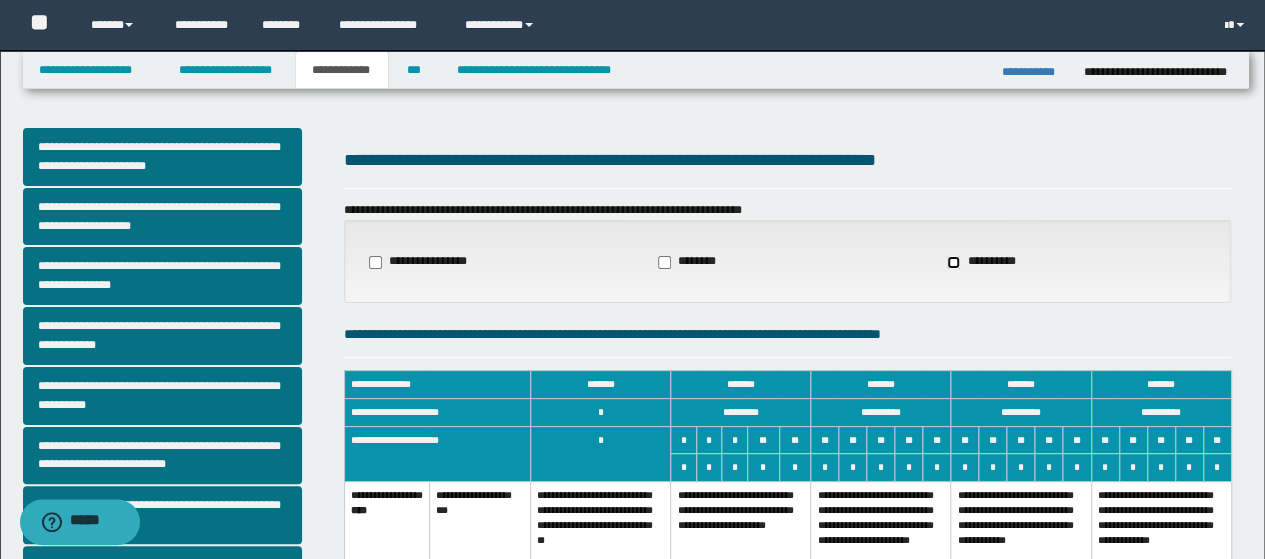 scroll, scrollTop: 100, scrollLeft: 0, axis: vertical 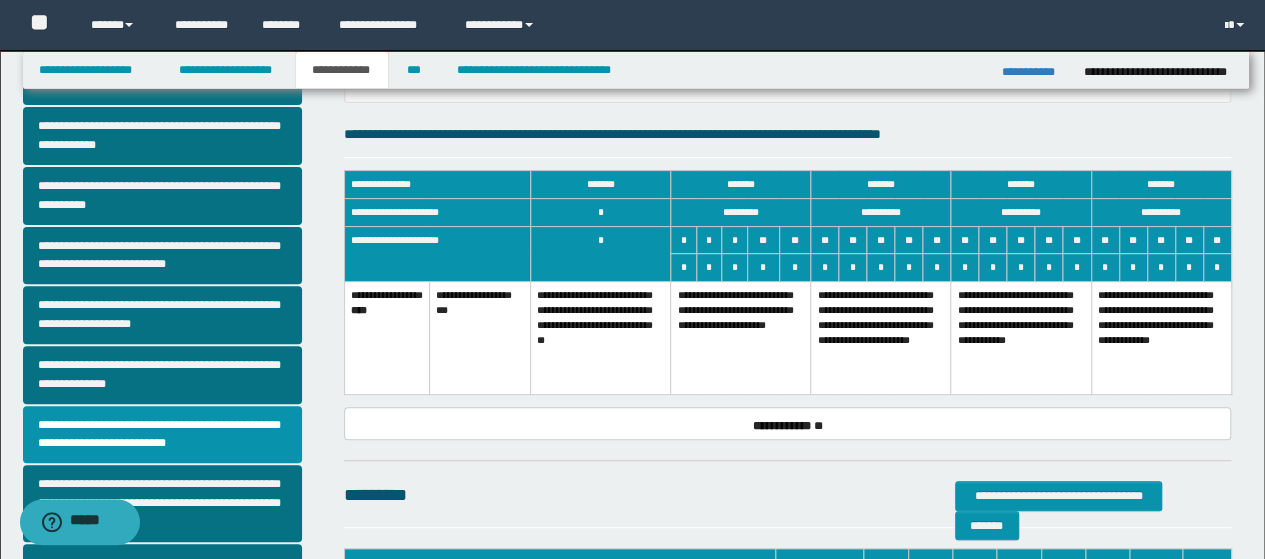 click on "**********" at bounding box center (741, 338) 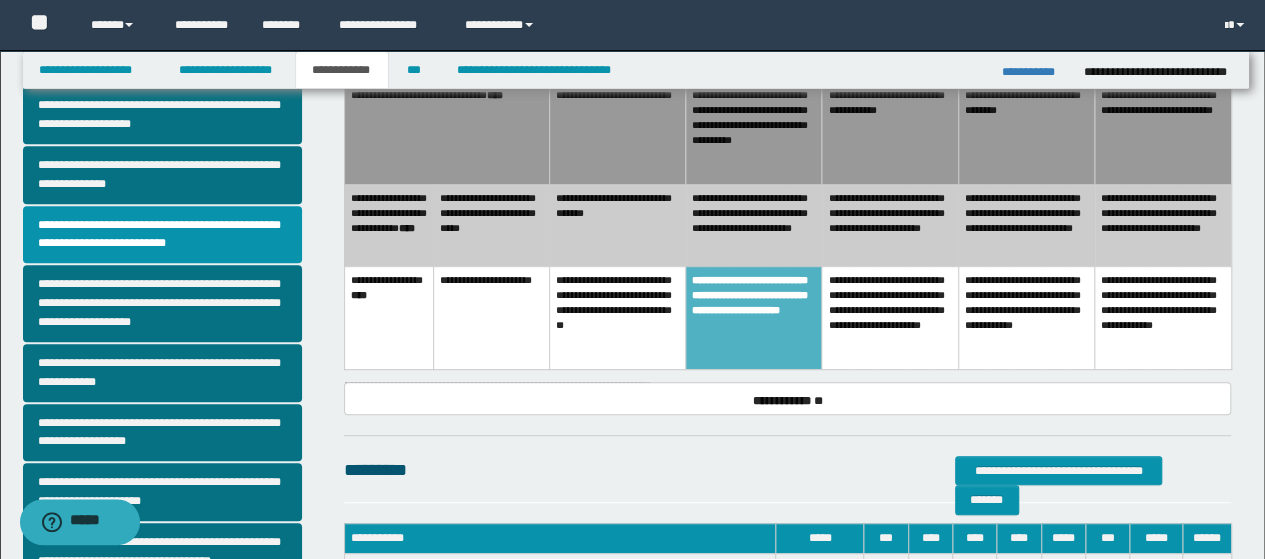 scroll, scrollTop: 300, scrollLeft: 0, axis: vertical 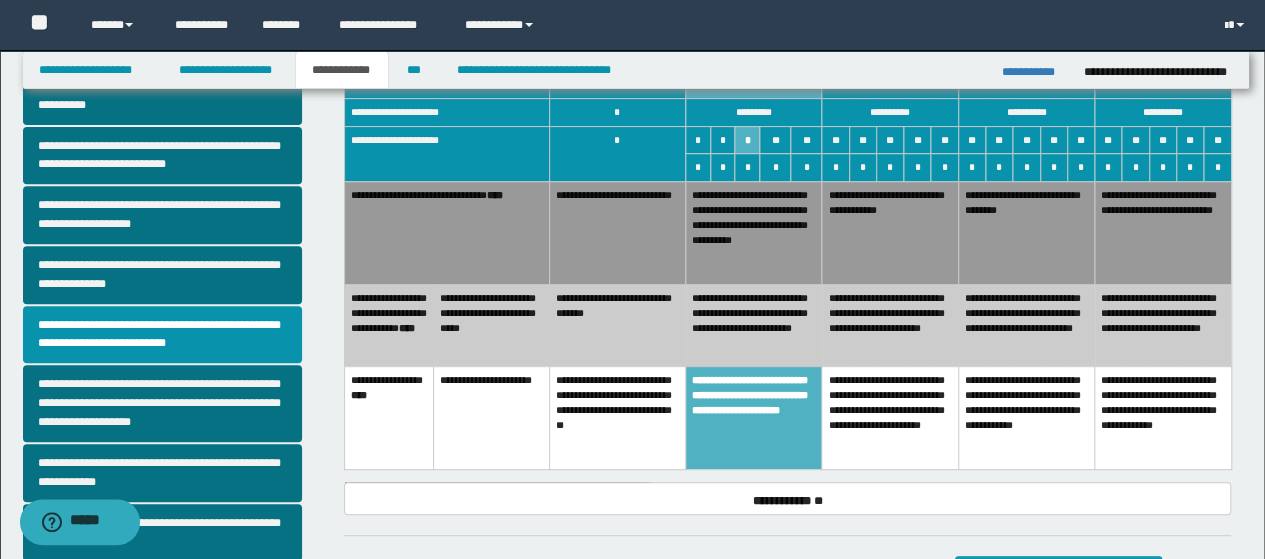 click on "**********" at bounding box center (890, 326) 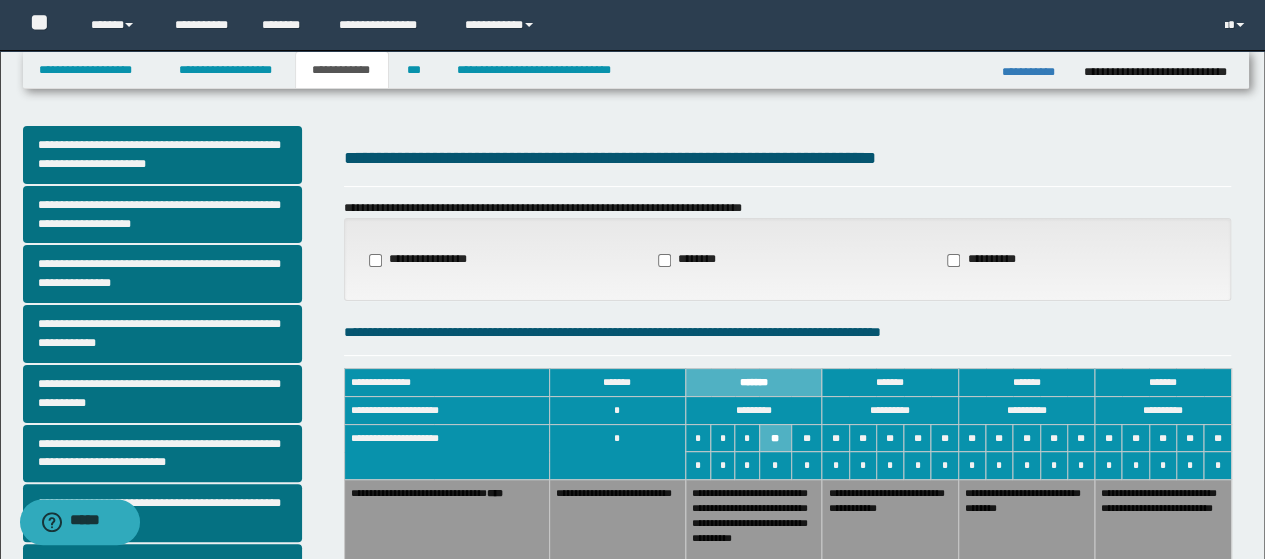 scroll, scrollTop: 0, scrollLeft: 0, axis: both 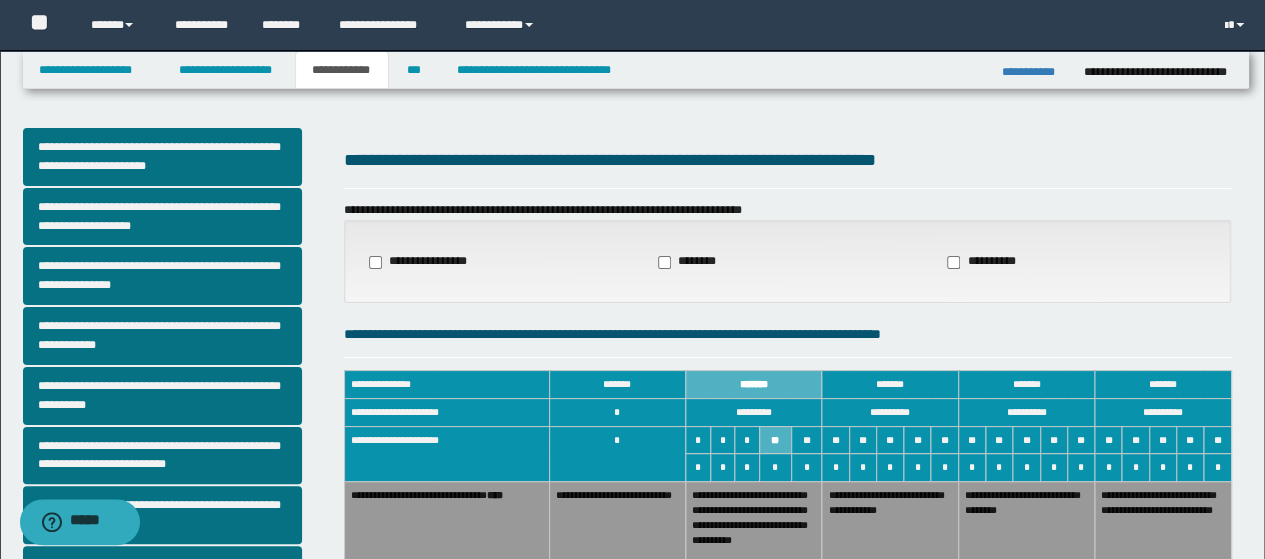 click on "**********" at bounding box center [424, 262] 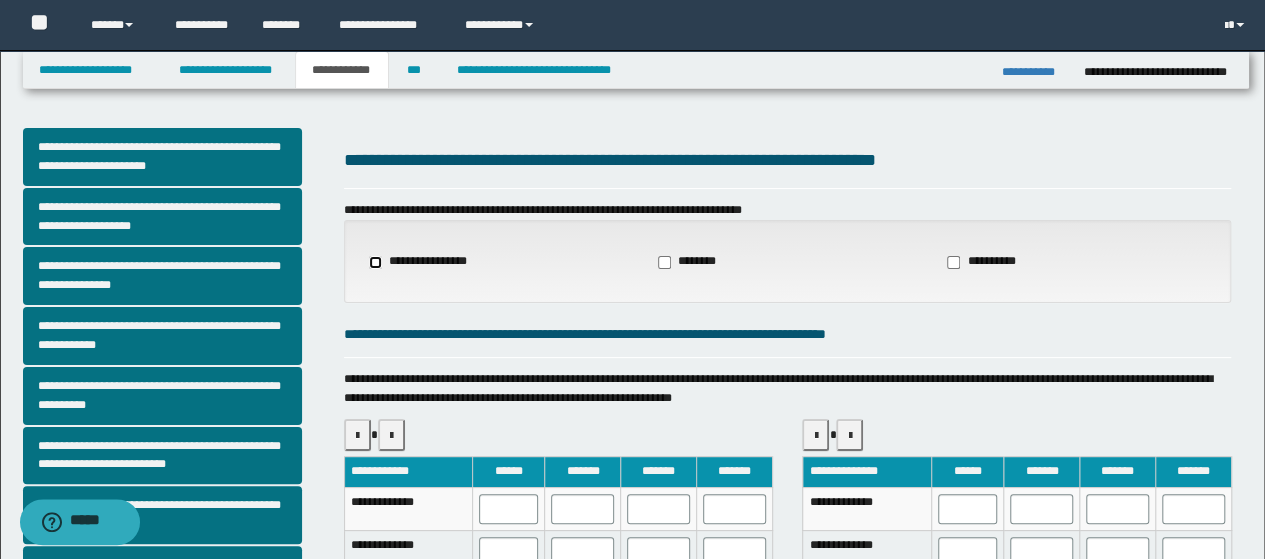 scroll, scrollTop: 100, scrollLeft: 0, axis: vertical 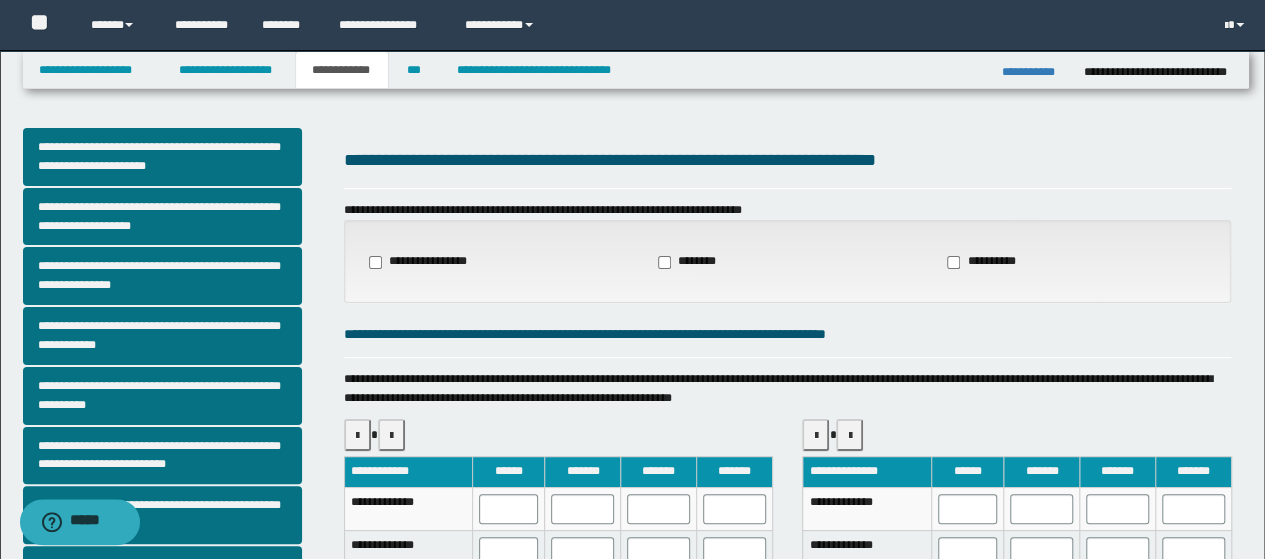 click on "**********" at bounding box center (424, 262) 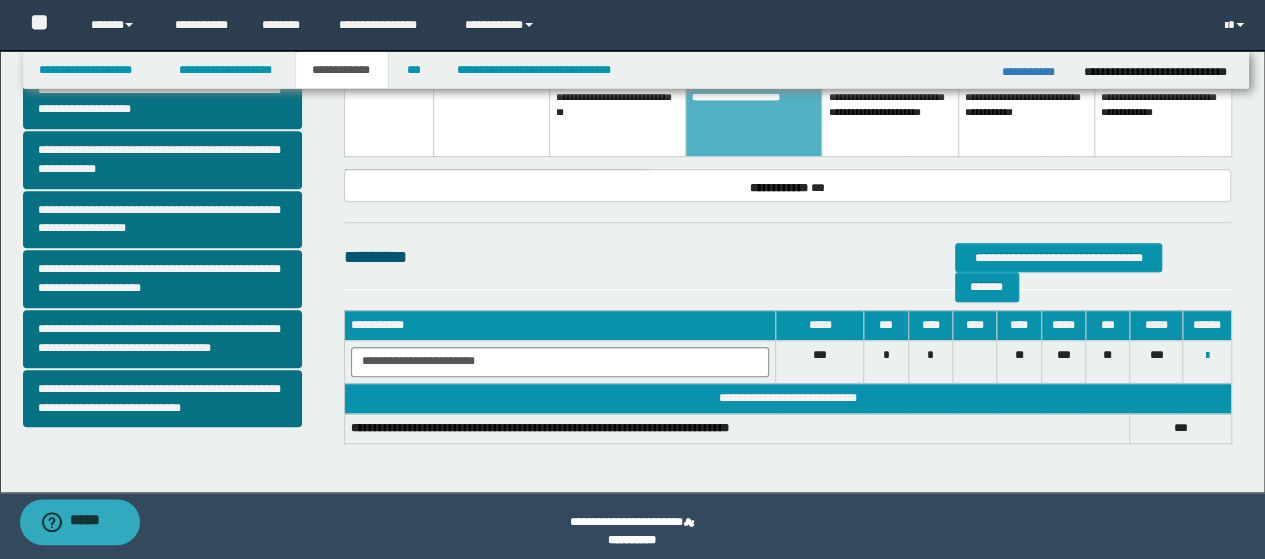 scroll, scrollTop: 624, scrollLeft: 0, axis: vertical 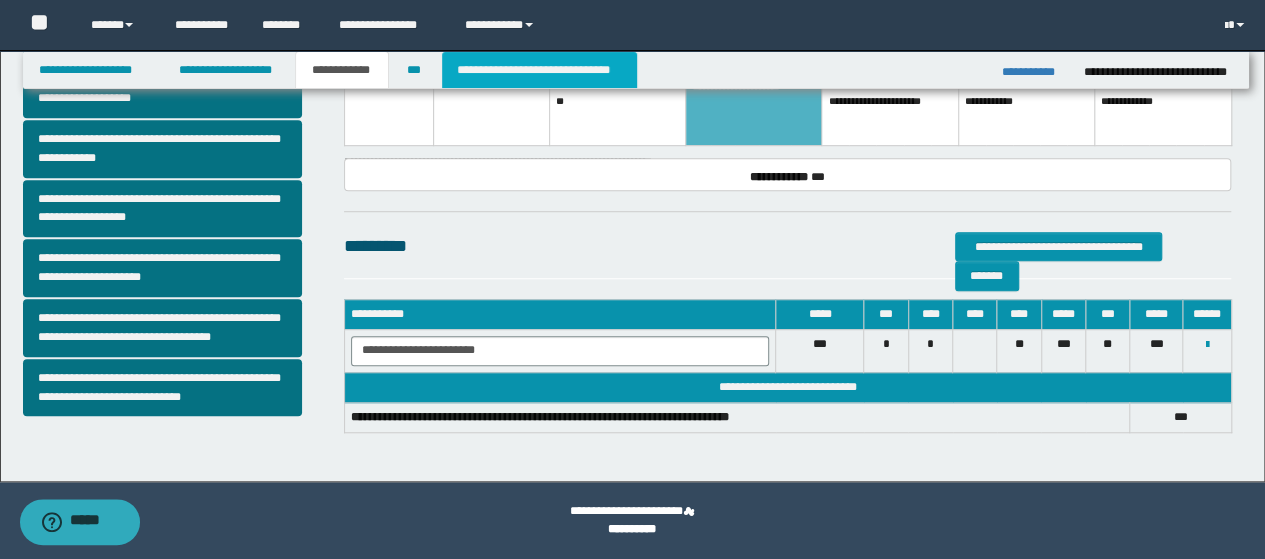click on "**********" at bounding box center (539, 70) 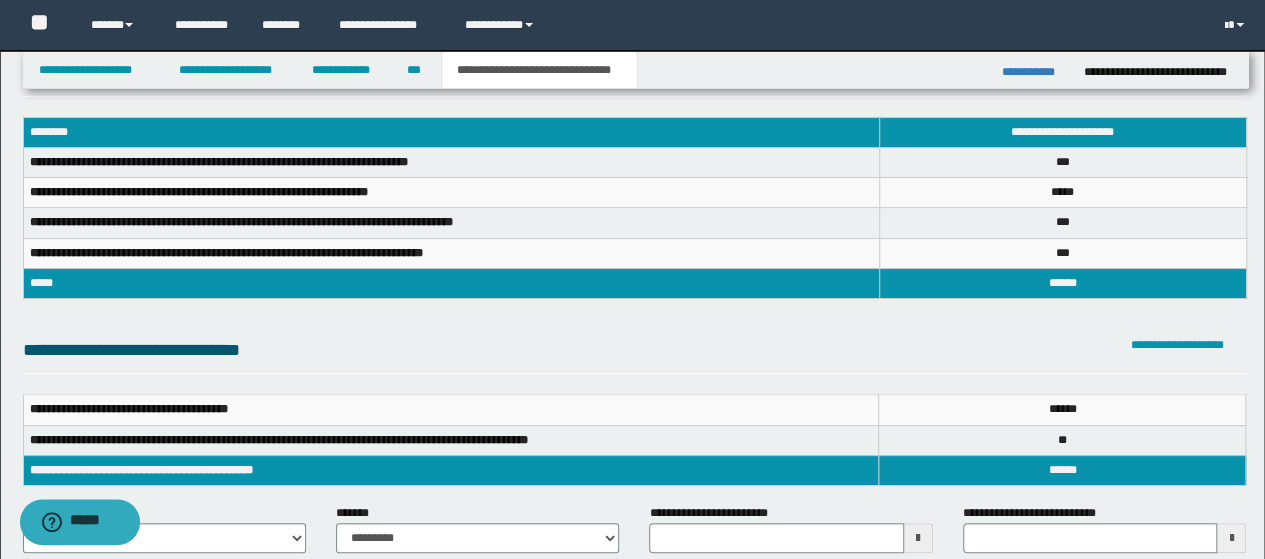 scroll, scrollTop: 100, scrollLeft: 0, axis: vertical 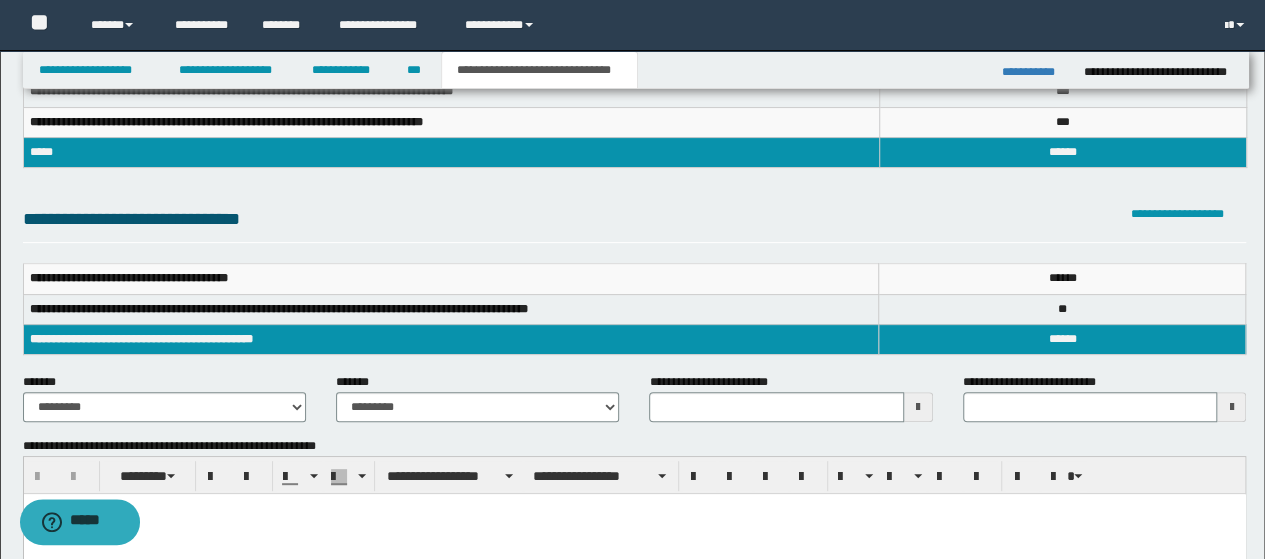 click on "**********" at bounding box center [164, 405] 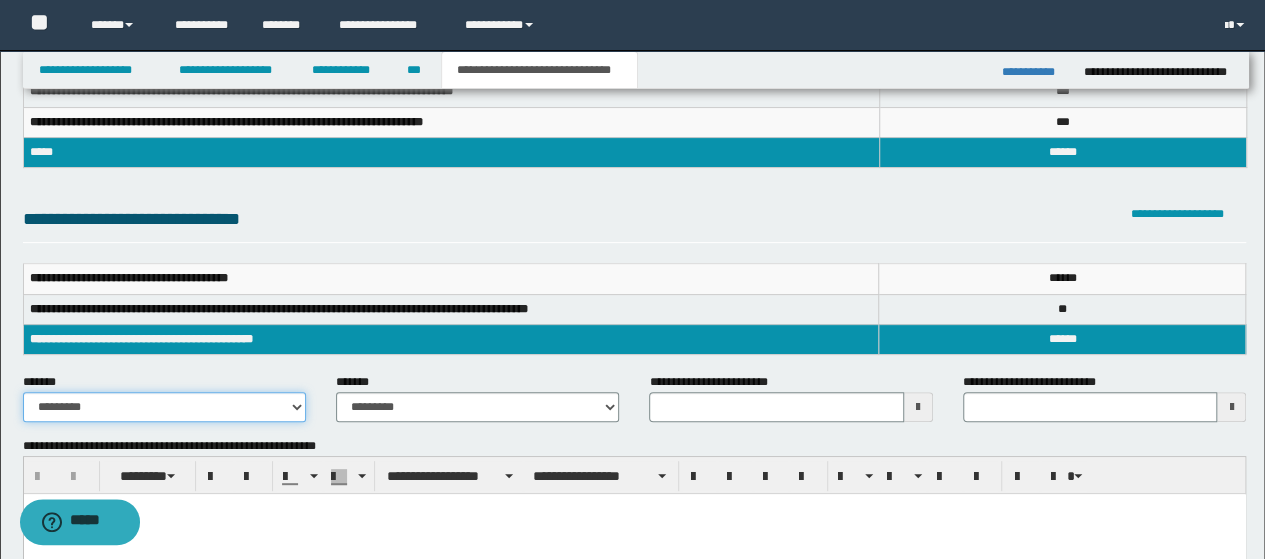 click on "**********" at bounding box center (164, 407) 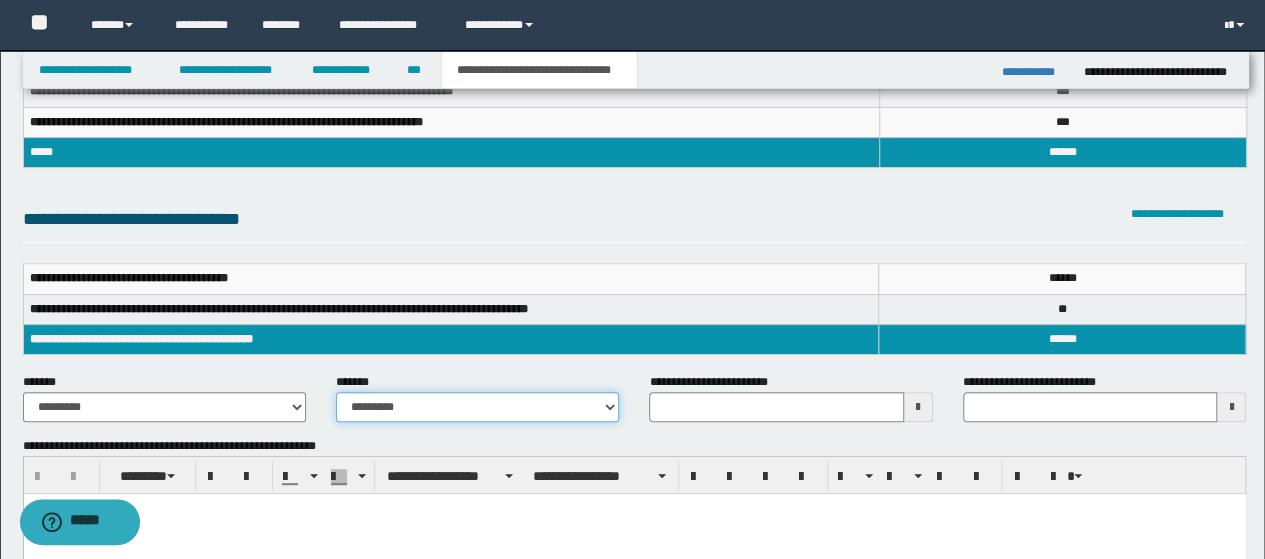 click on "**********" at bounding box center (477, 407) 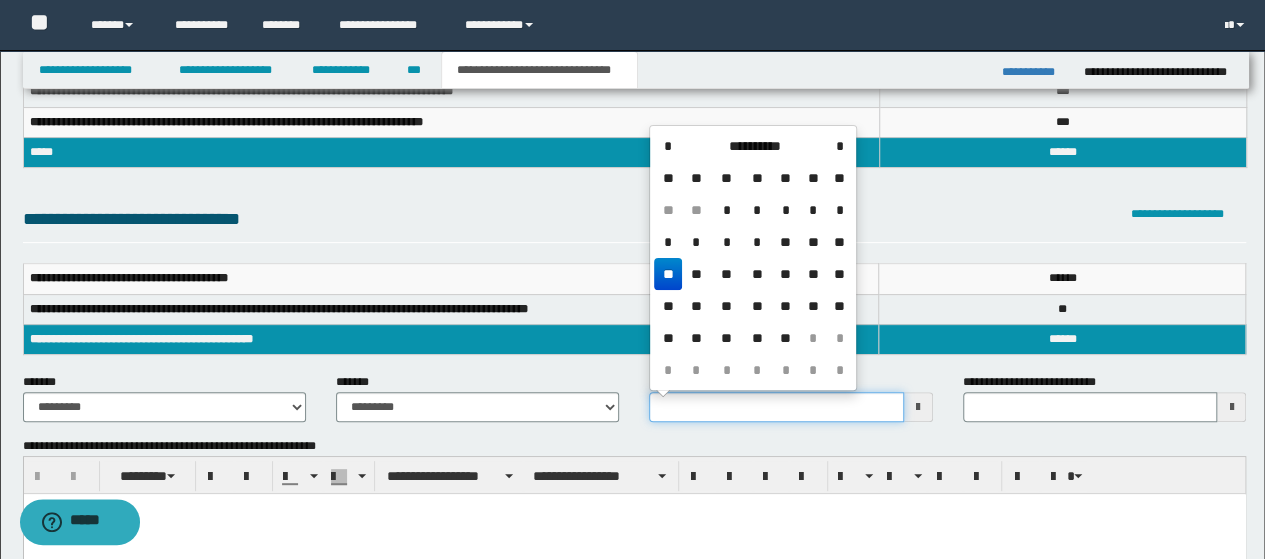 click on "**********" at bounding box center (776, 407) 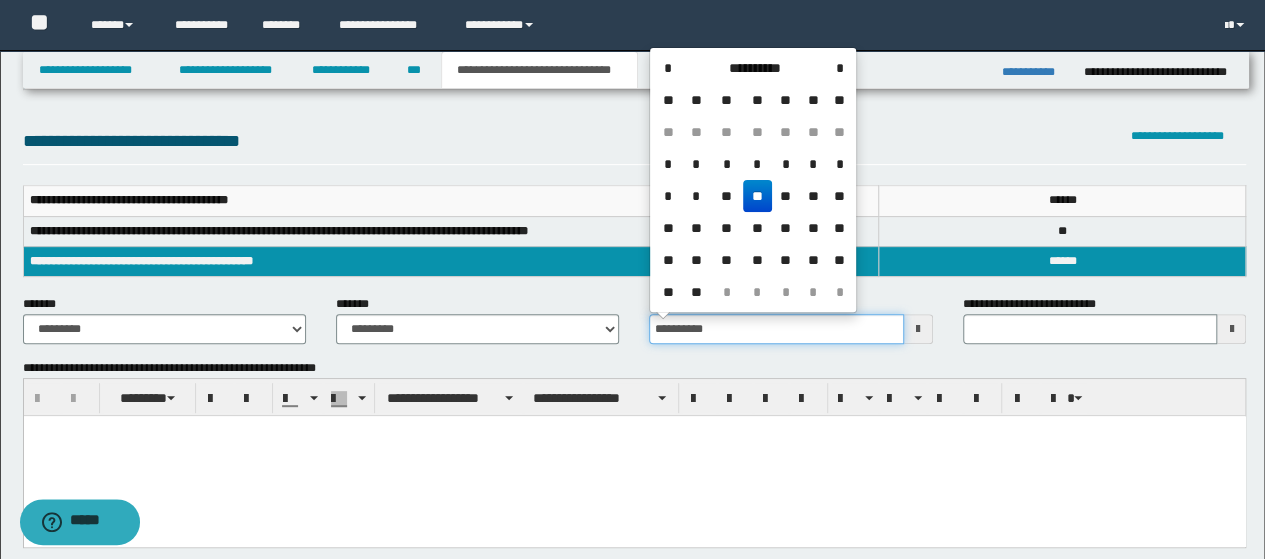 scroll, scrollTop: 500, scrollLeft: 0, axis: vertical 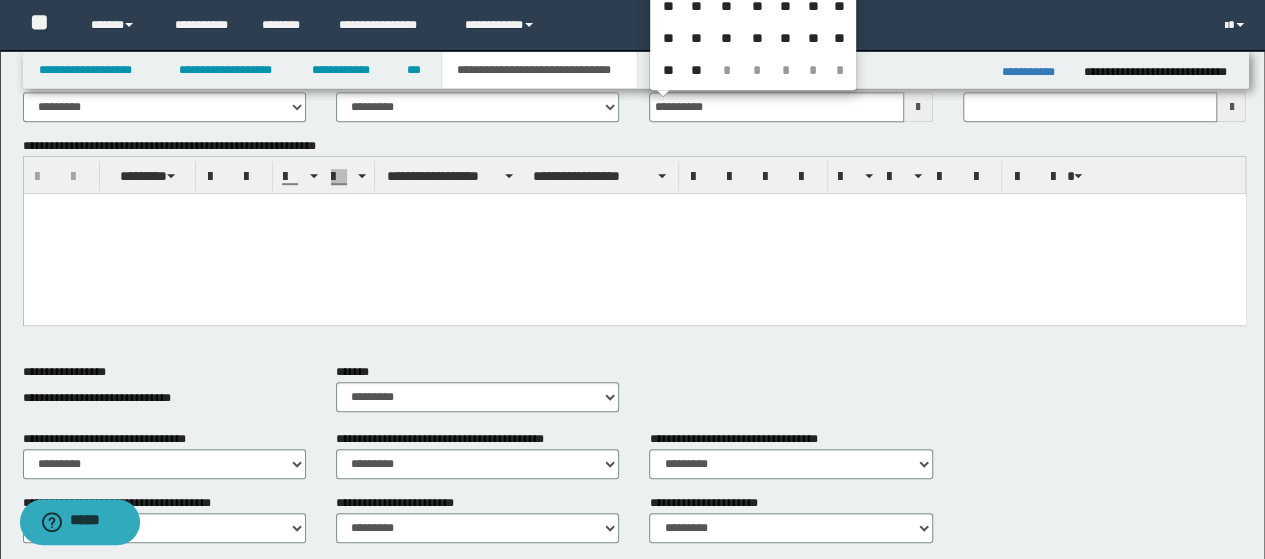 click at bounding box center [634, 234] 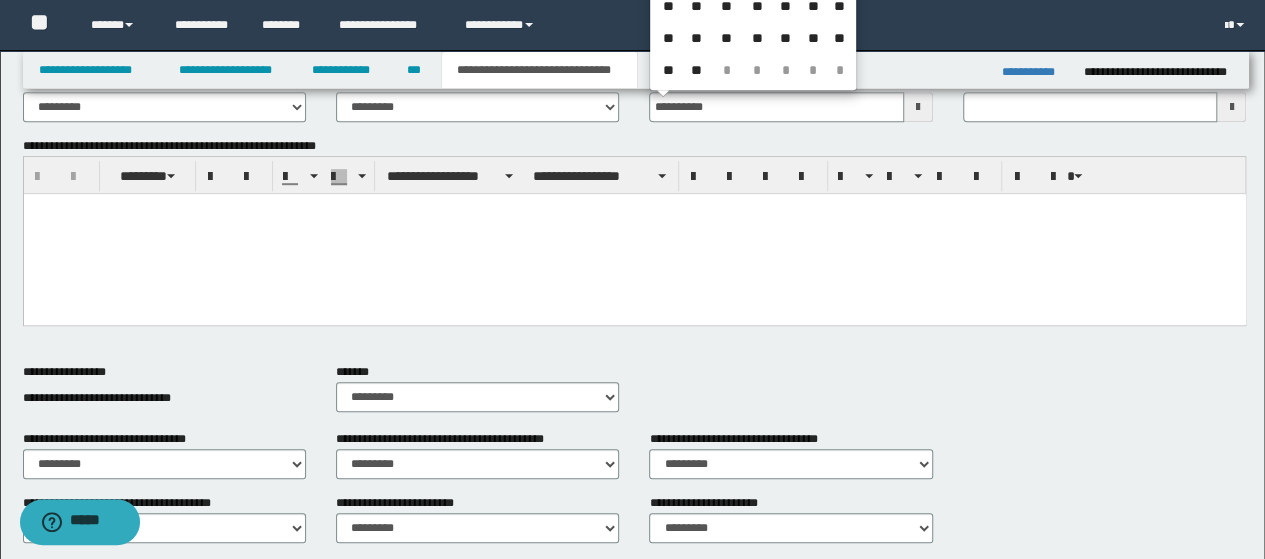 type 